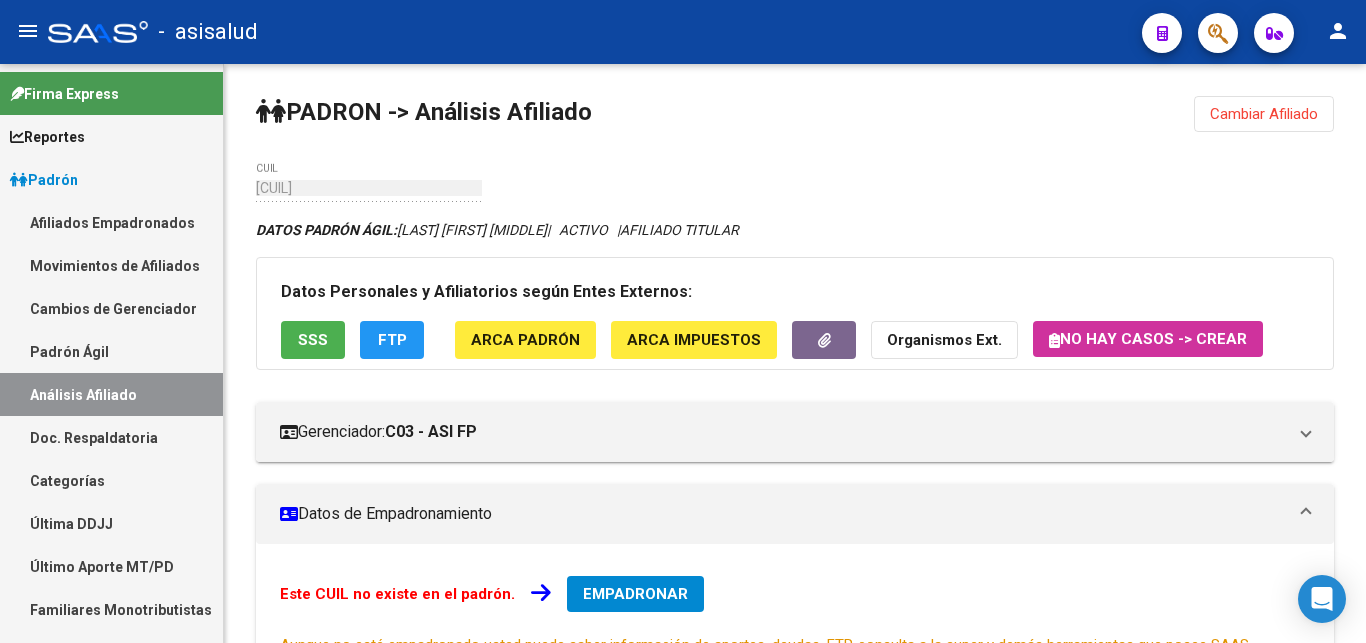 scroll, scrollTop: 0, scrollLeft: 0, axis: both 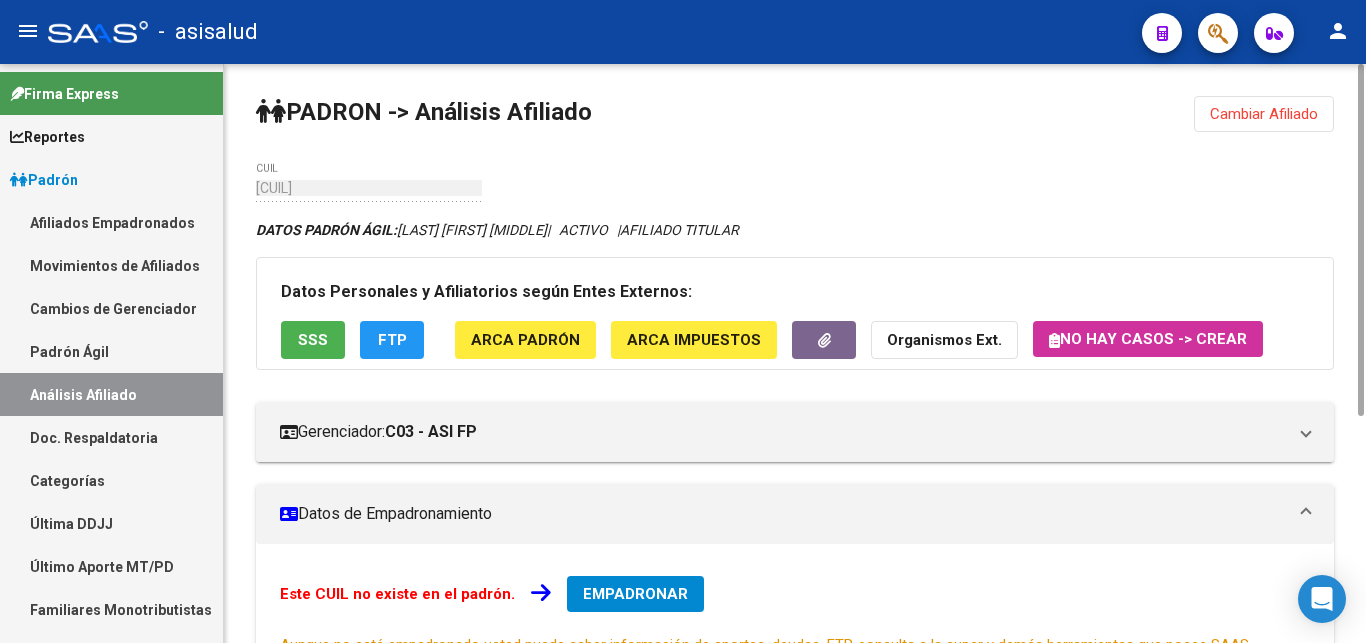 click on "Cambiar Afiliado" 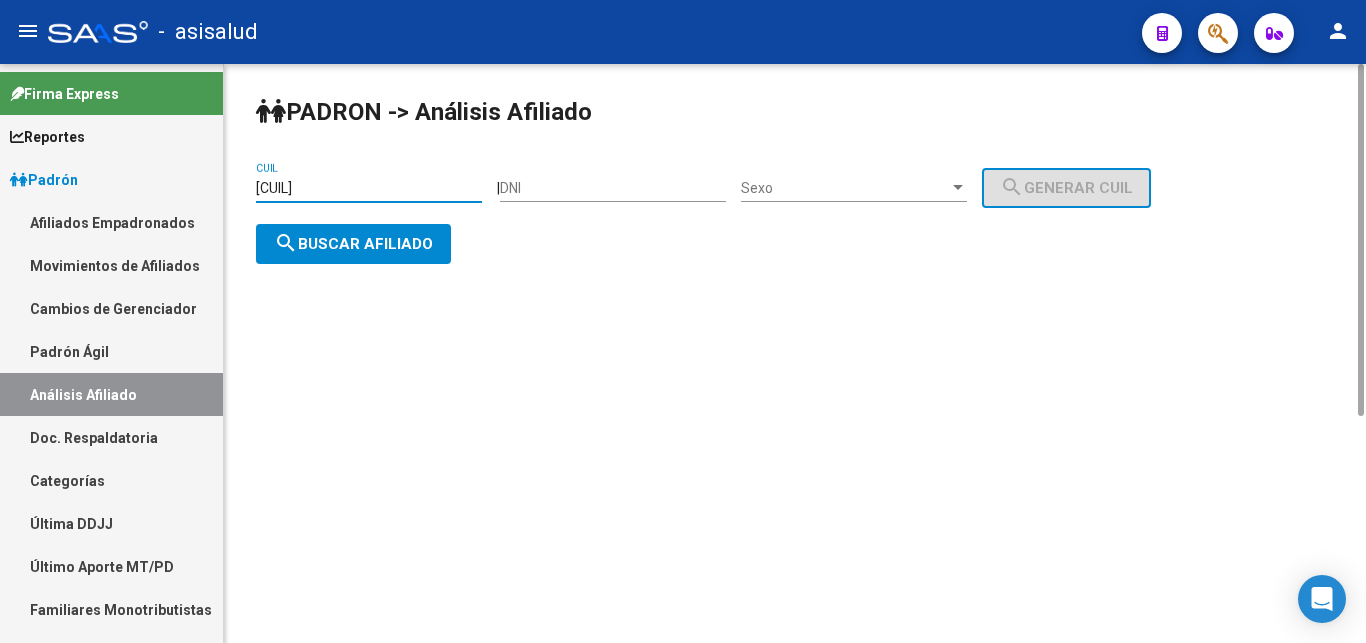 drag, startPoint x: 256, startPoint y: 185, endPoint x: 364, endPoint y: 187, distance: 108.01852 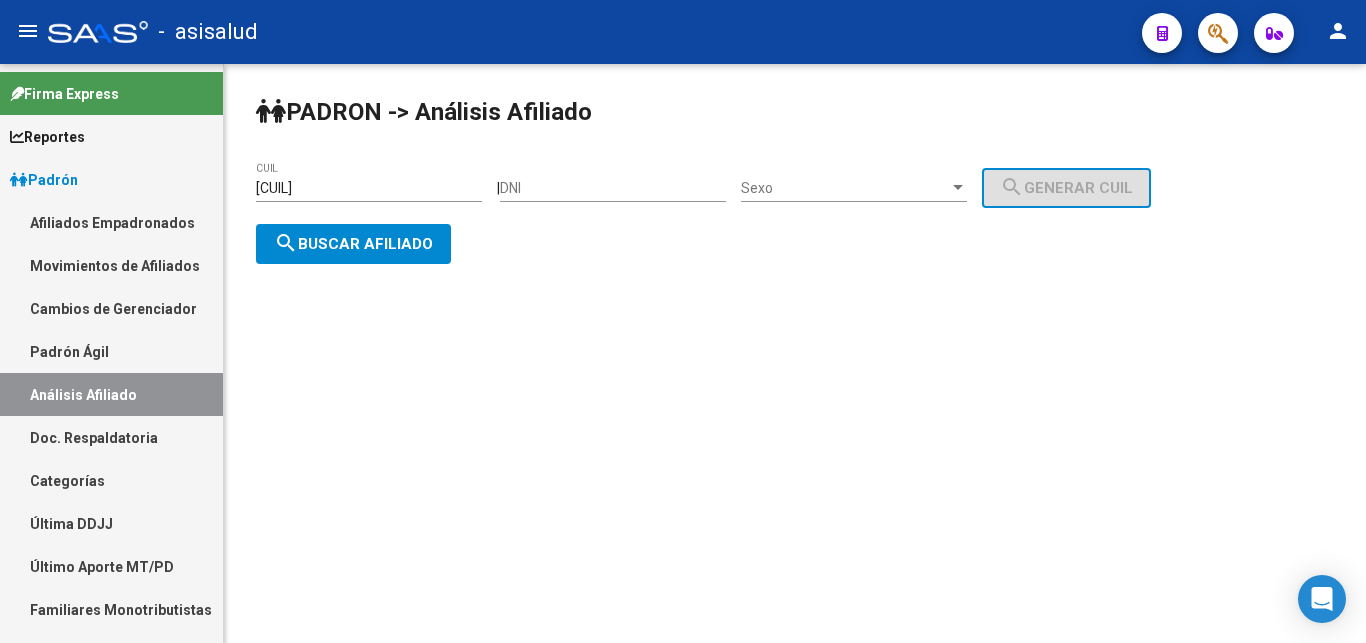 click on "[CUIL] CUIL" 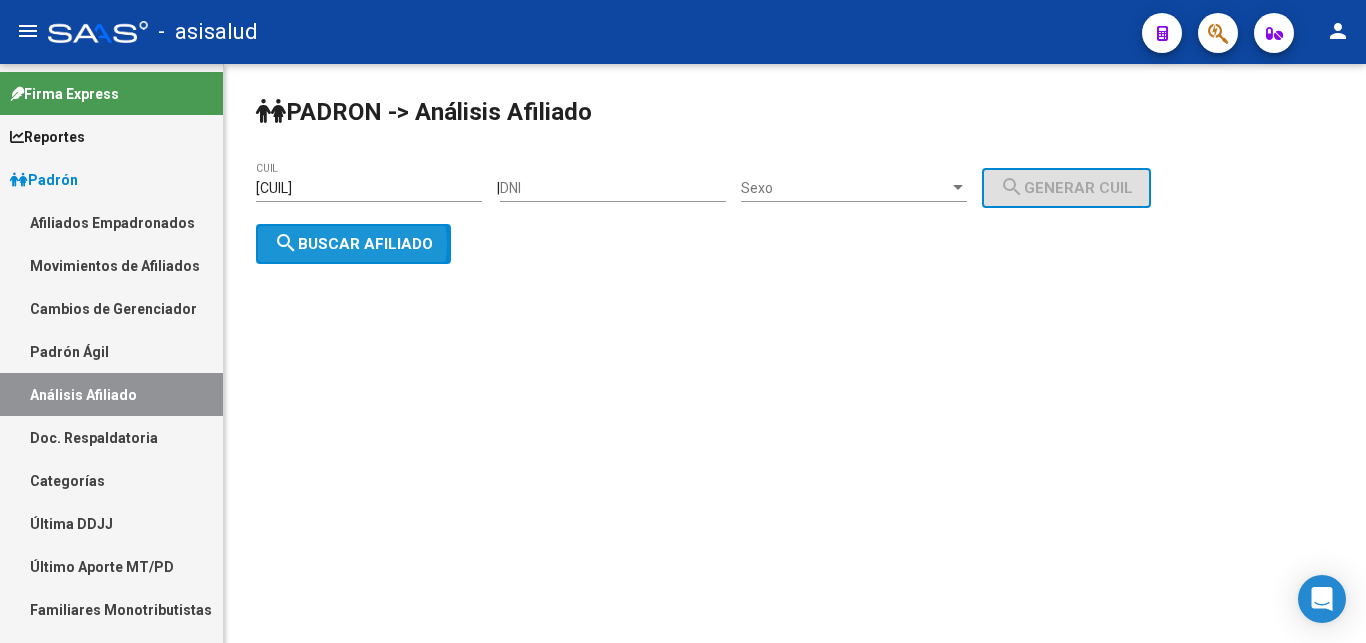 click on "search  Buscar afiliado" 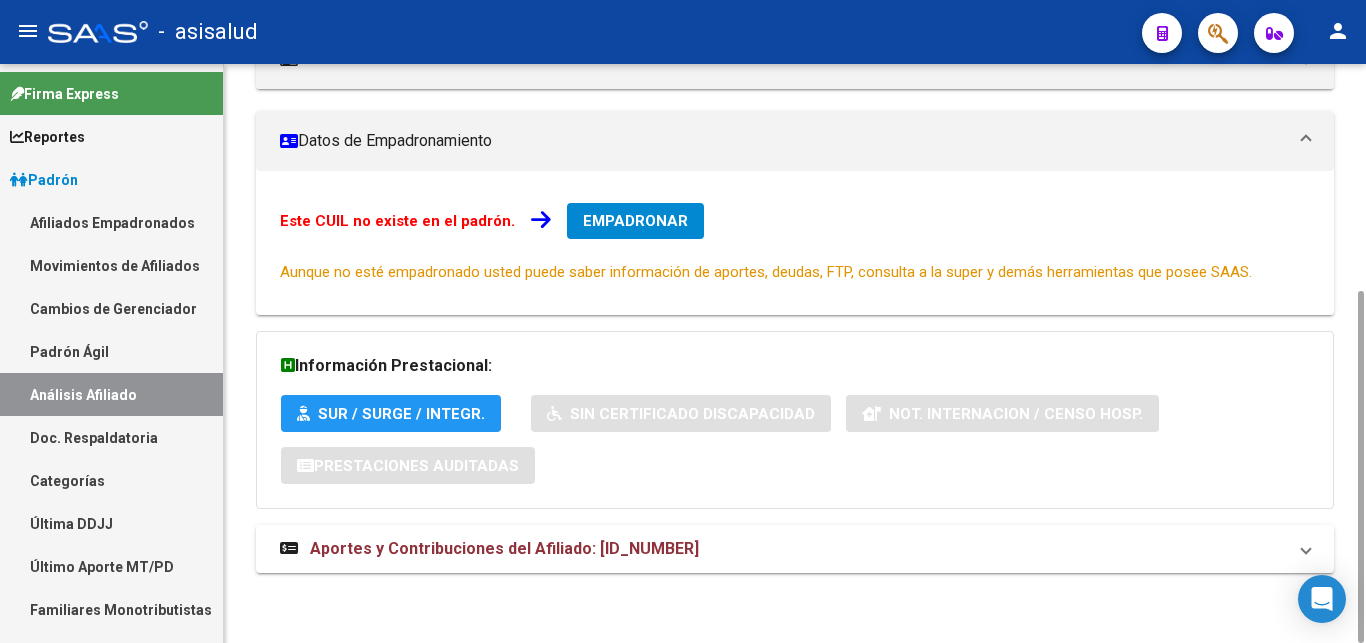 scroll, scrollTop: 0, scrollLeft: 0, axis: both 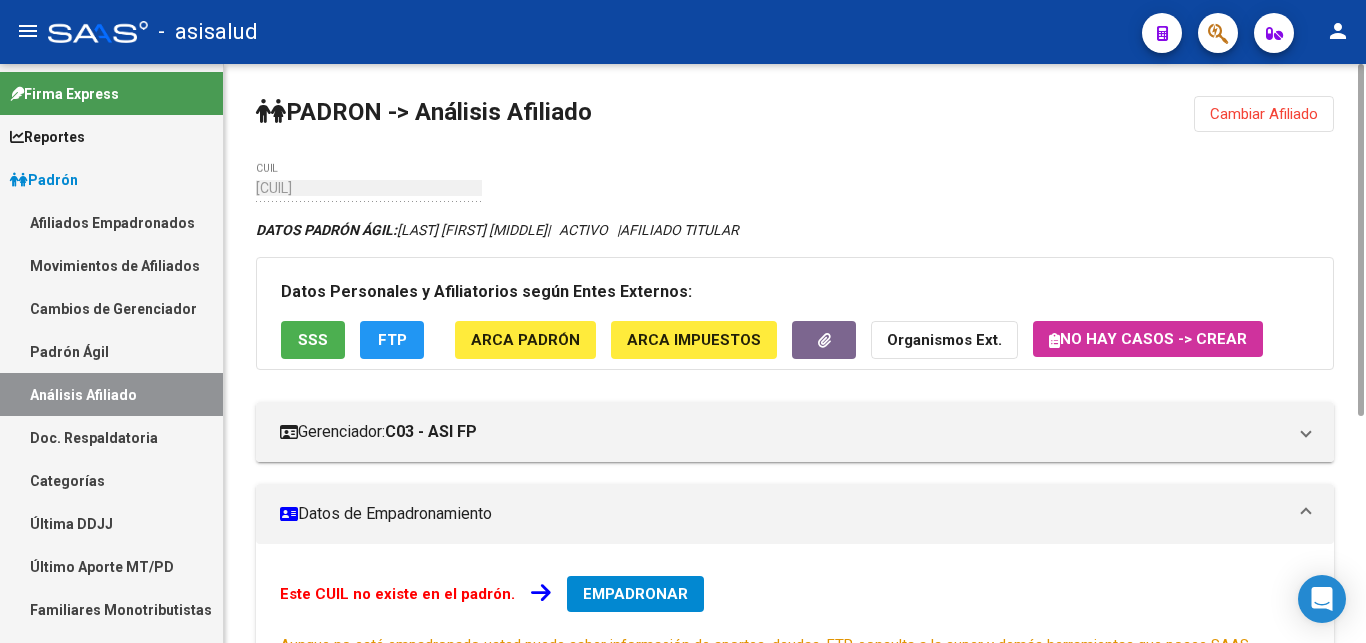 click on "Cambiar Afiliado" 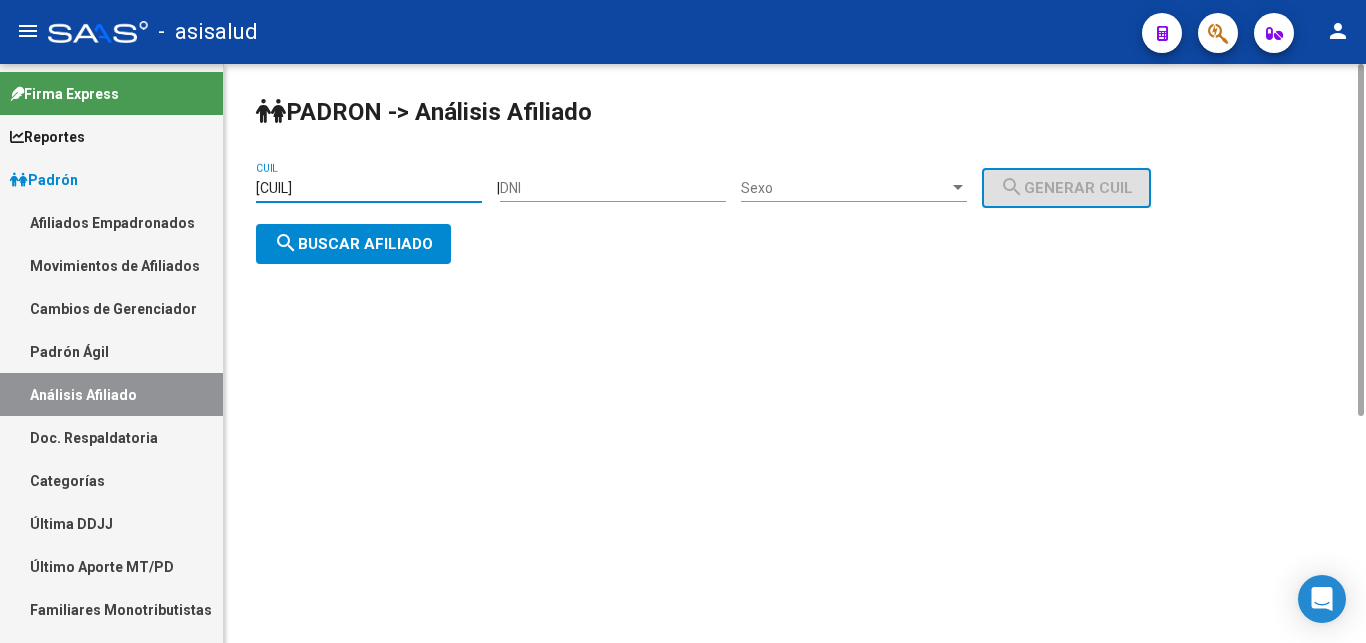 drag, startPoint x: 257, startPoint y: 184, endPoint x: 352, endPoint y: 184, distance: 95 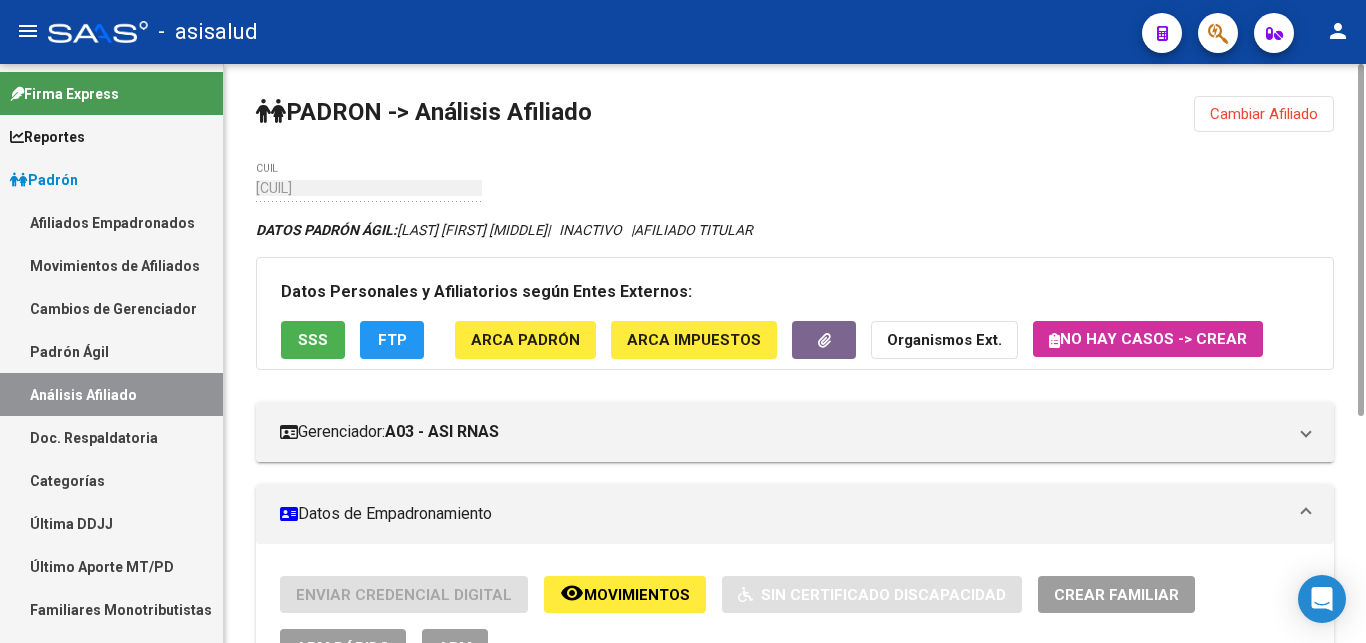 scroll, scrollTop: 408, scrollLeft: 0, axis: vertical 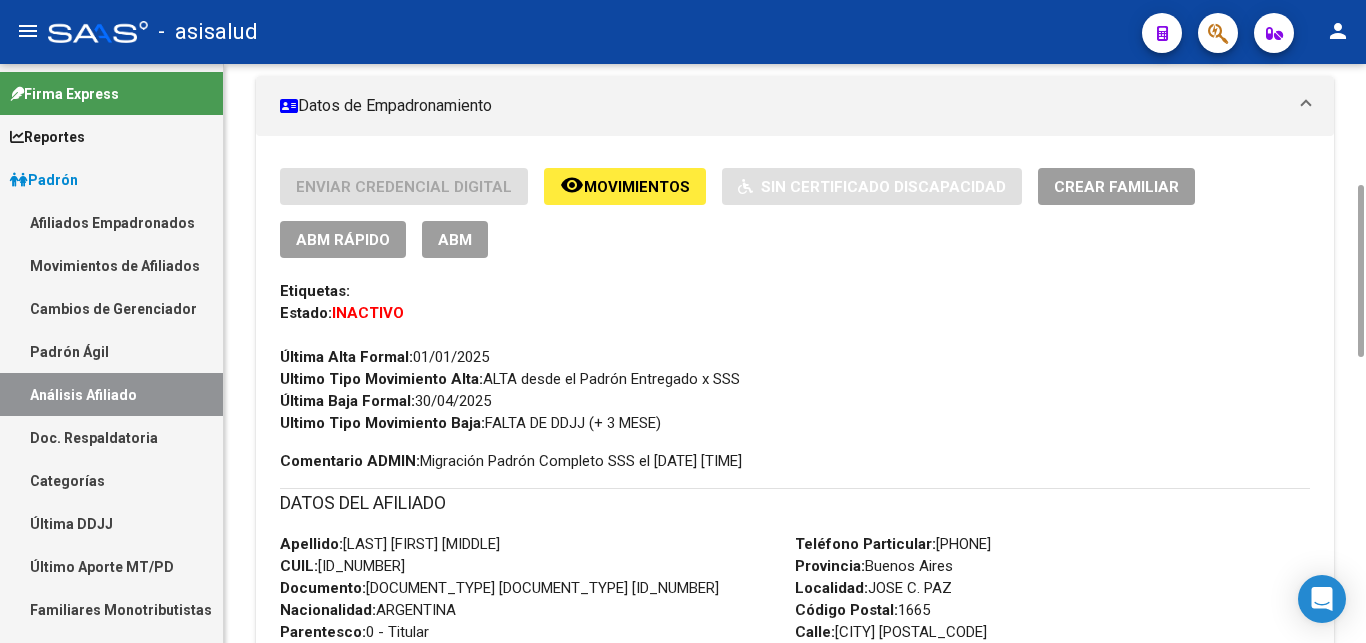 click on "ABM Rápido" 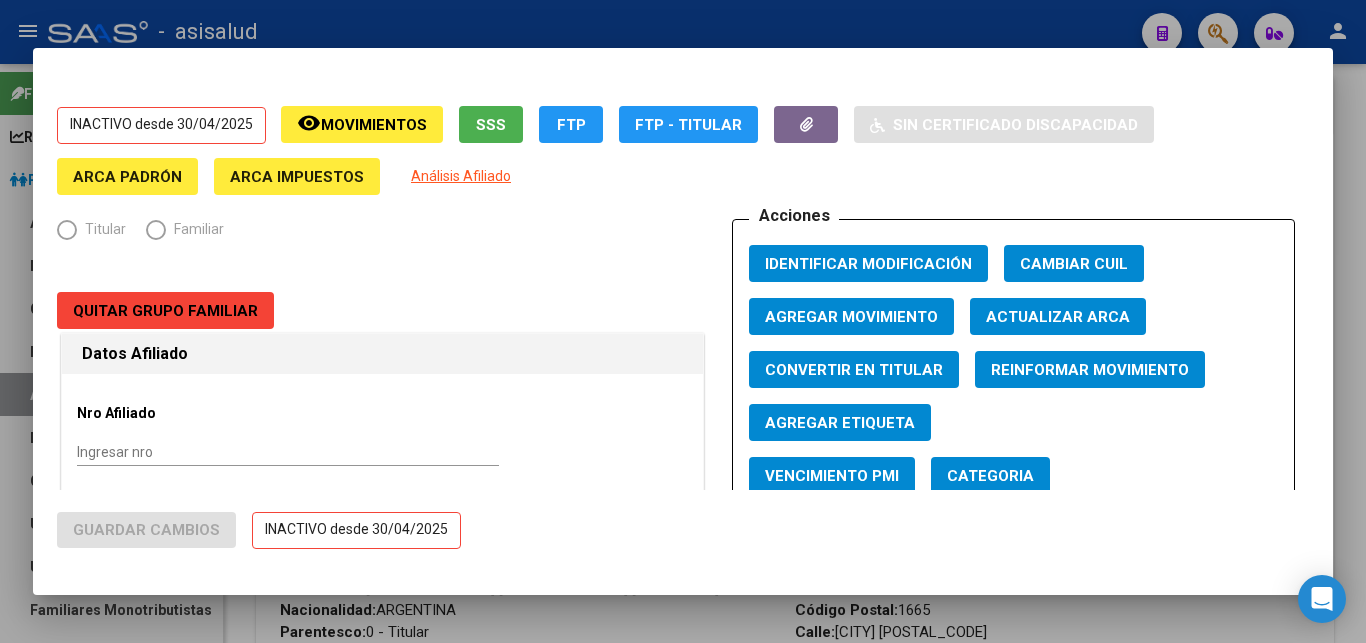 radio on "true" 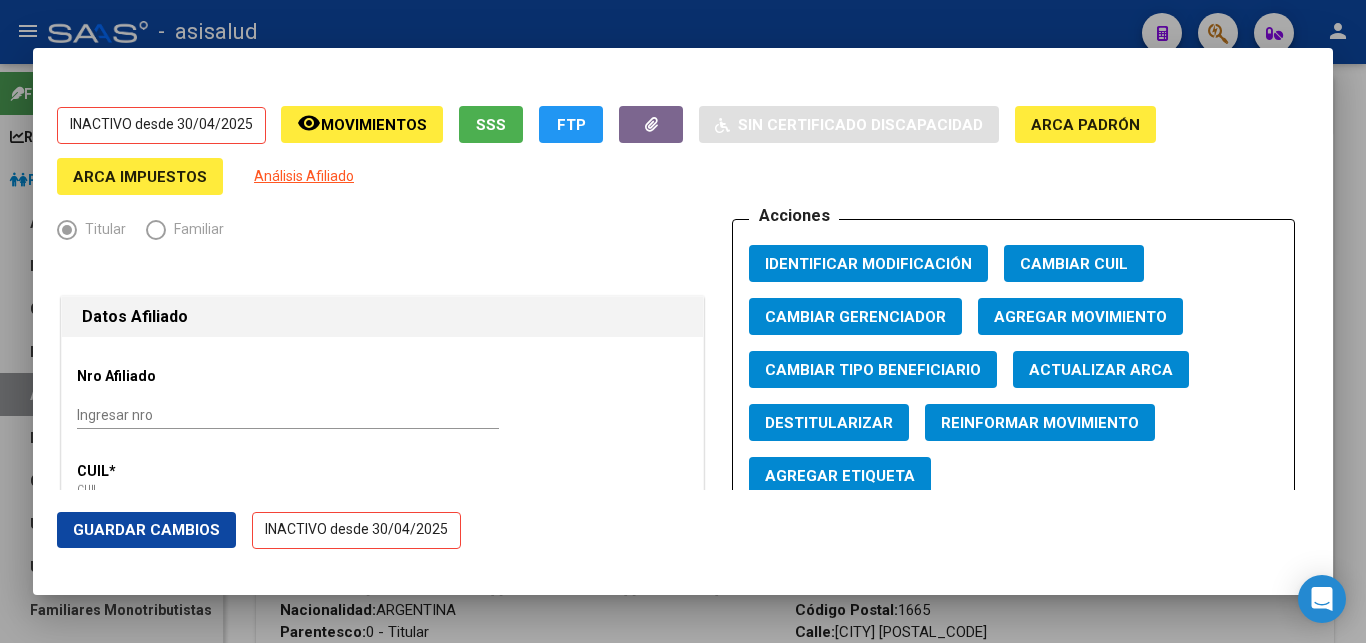 click on "Destitularizar" at bounding box center (829, 423) 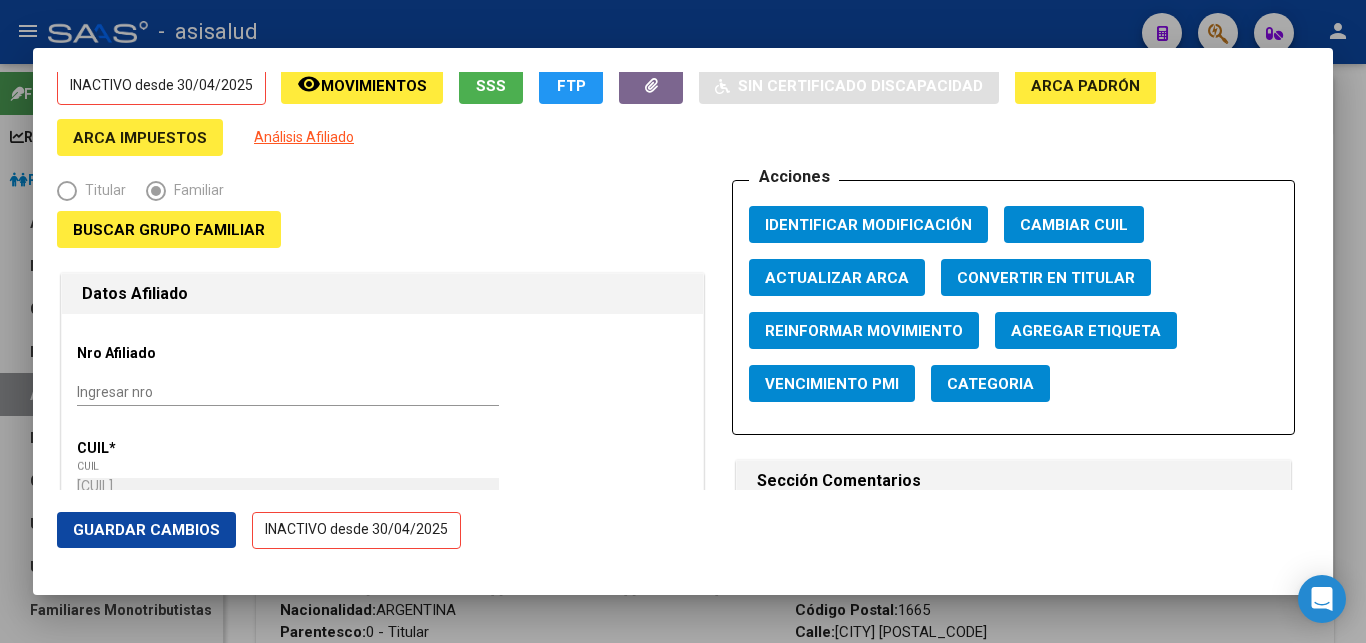 scroll, scrollTop: 0, scrollLeft: 0, axis: both 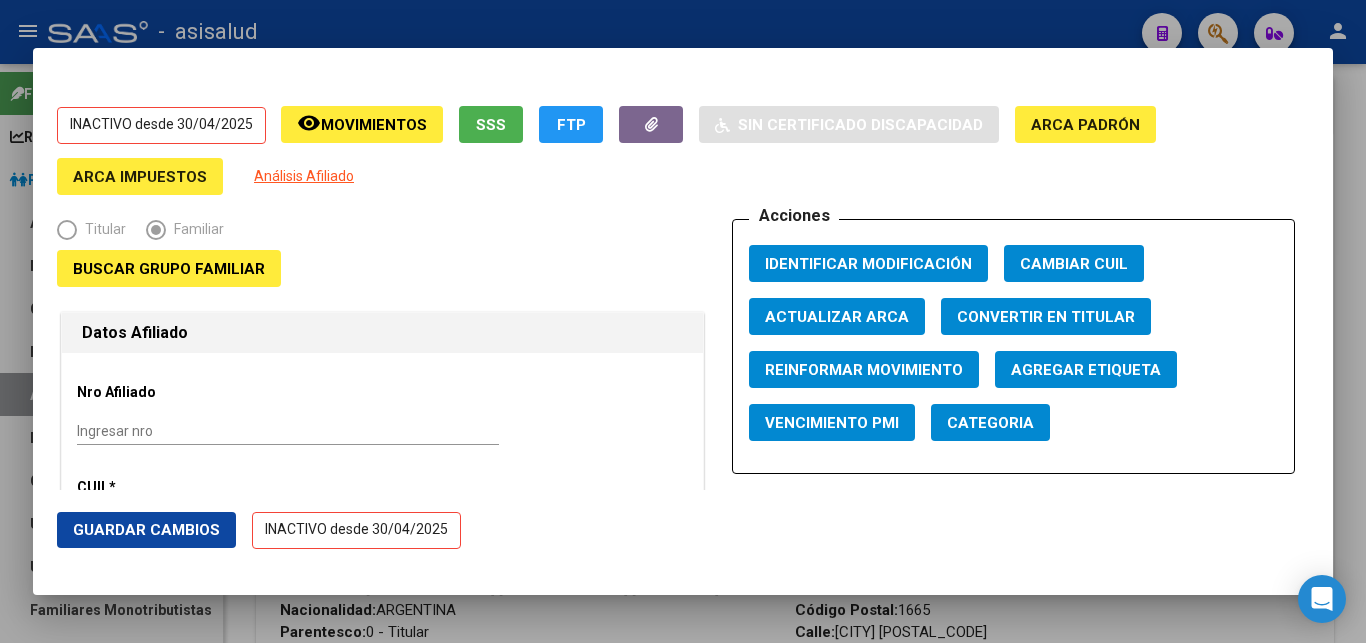 click on "Buscar Grupo Familiar" at bounding box center [169, 269] 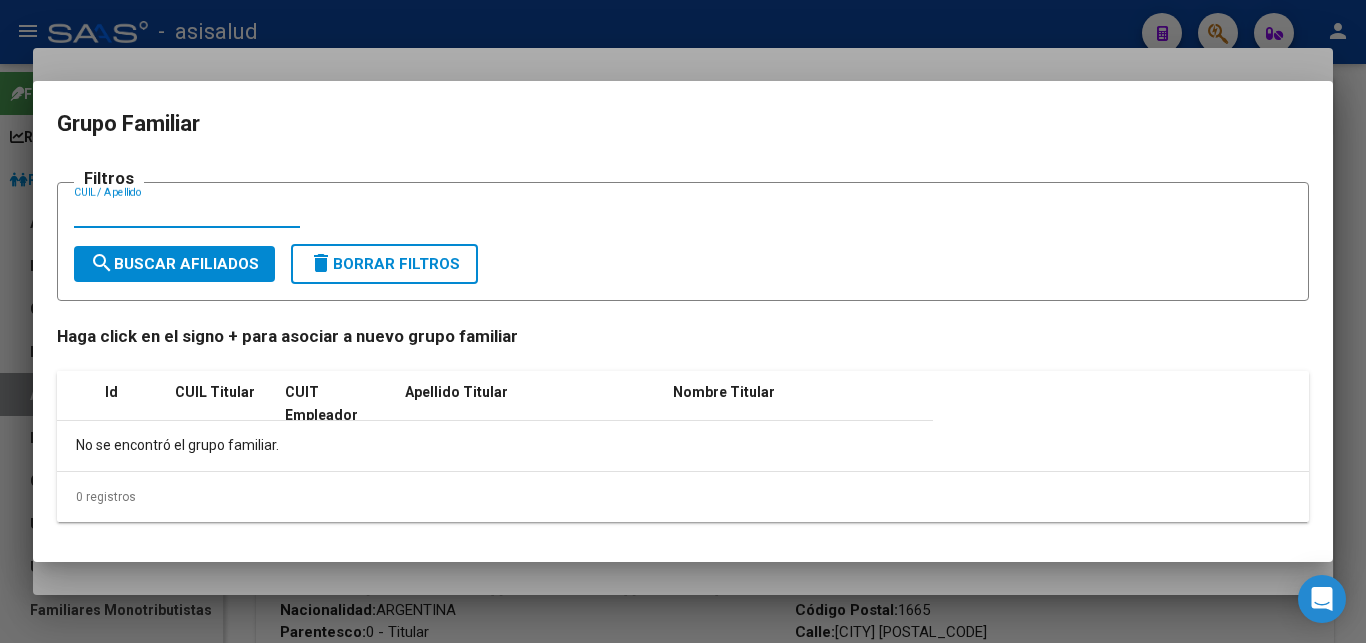 click on "CUIL / Apellido" at bounding box center (187, 212) 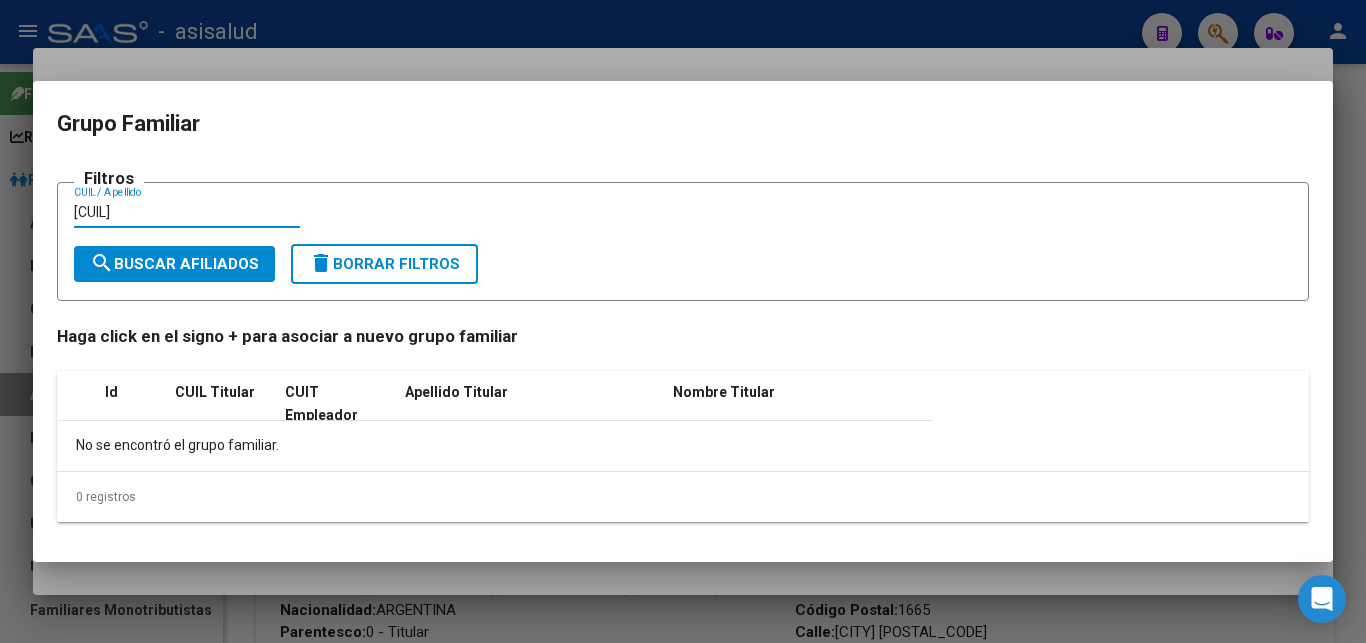 click on "[CUIL]" at bounding box center [187, 212] 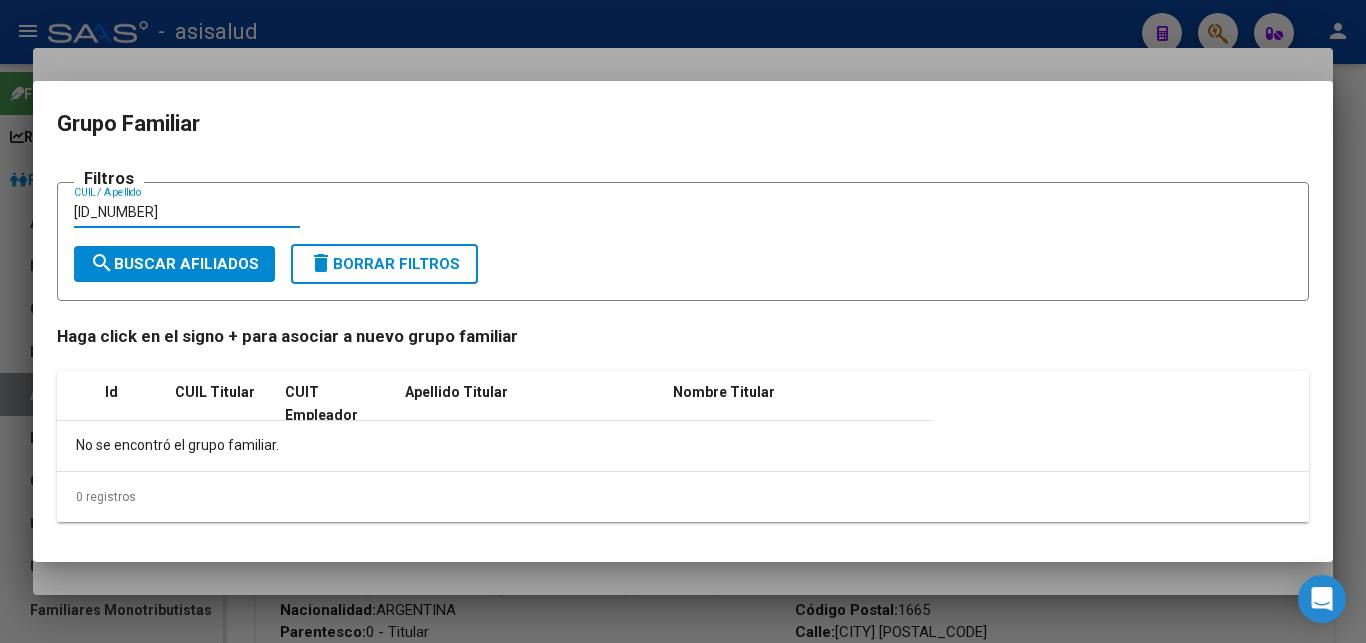 click on "[ID_NUMBER]" at bounding box center [187, 212] 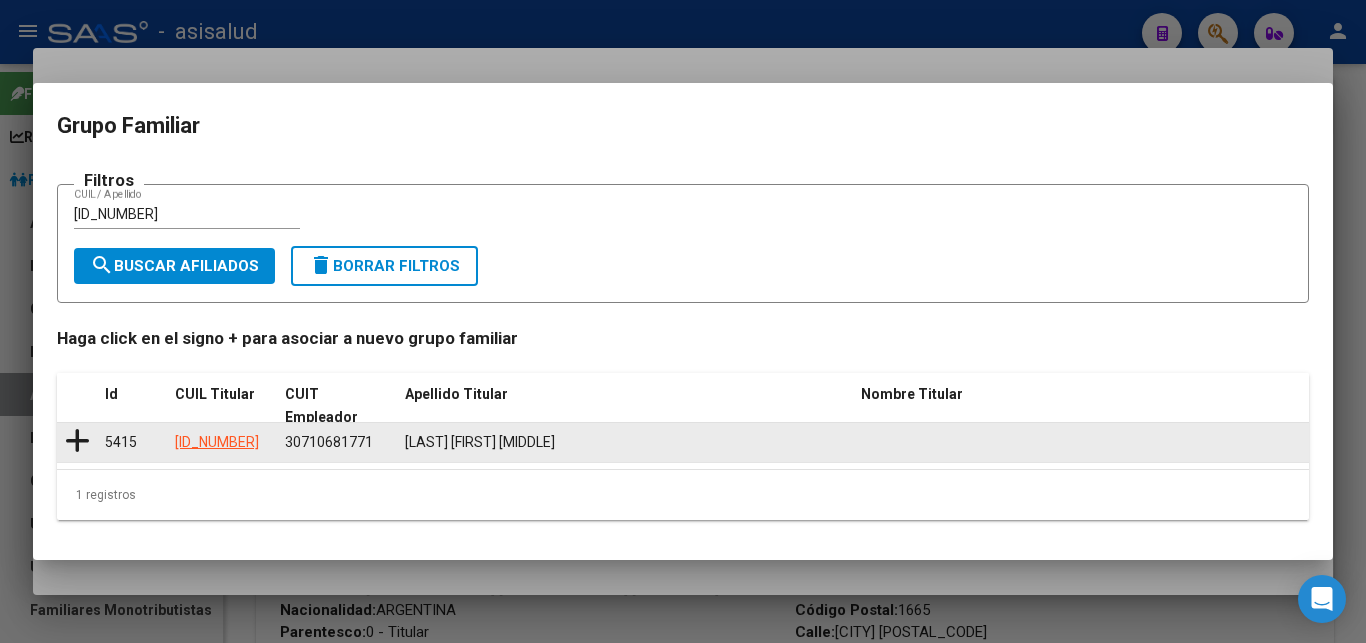click 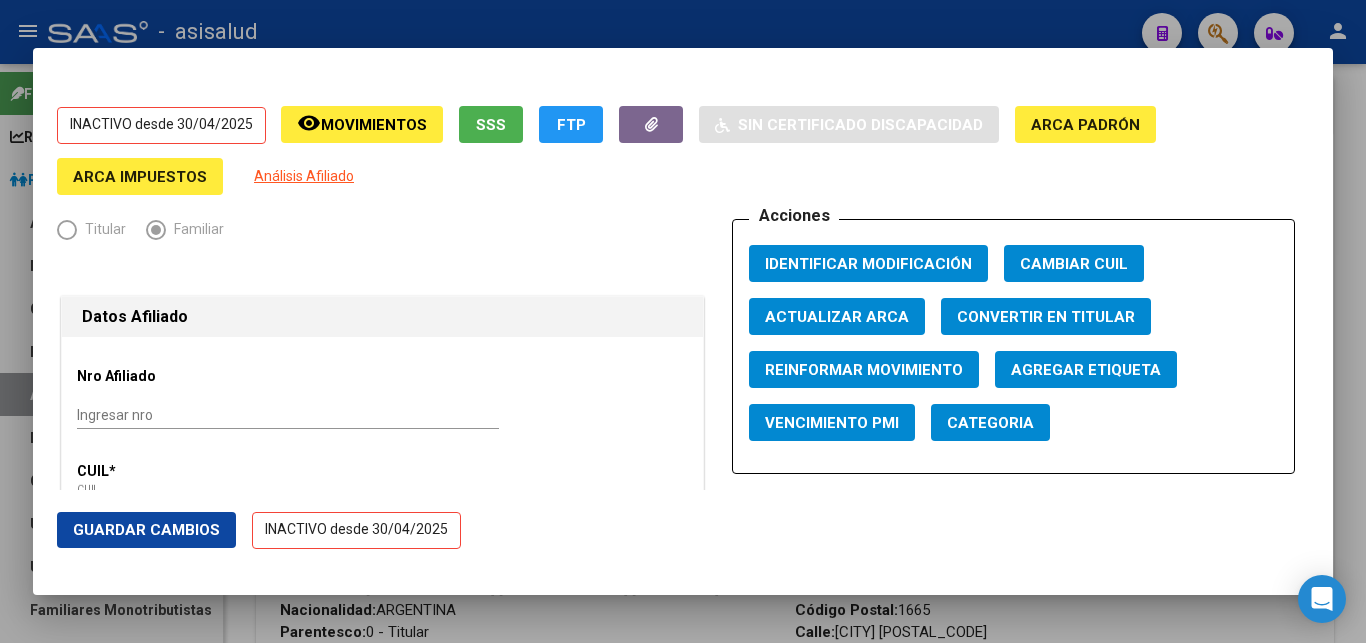 type on "[CUIL]" 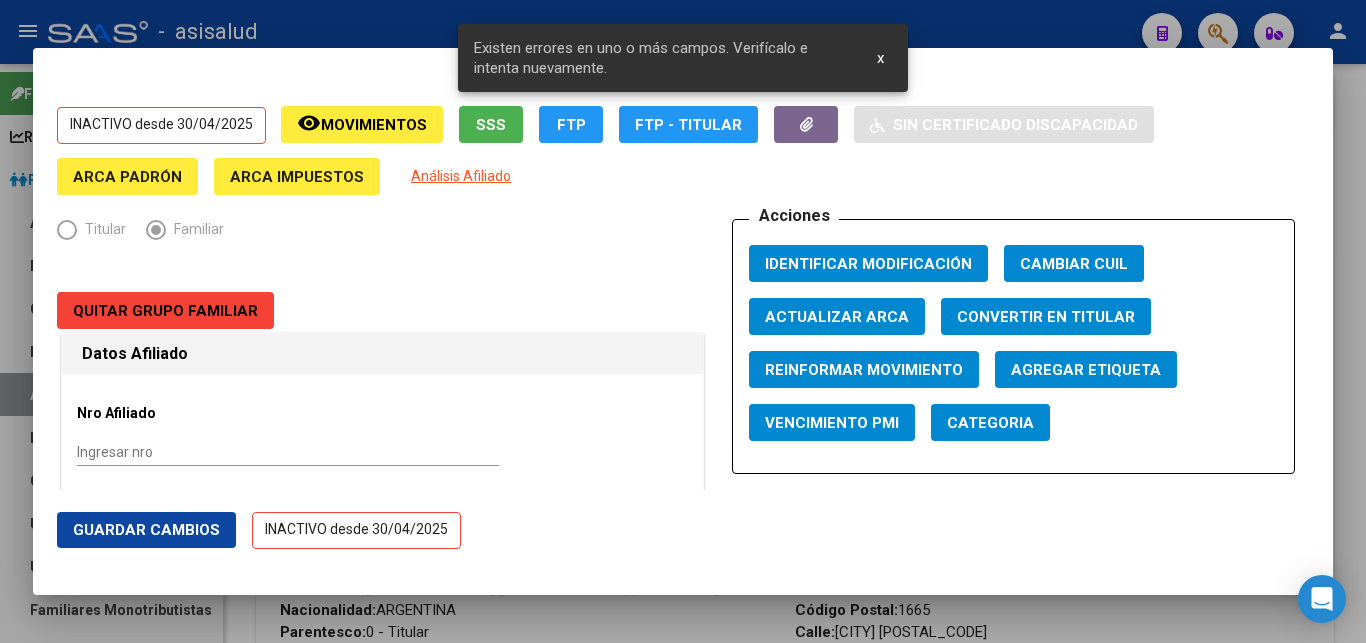 click on "x" at bounding box center [880, 58] 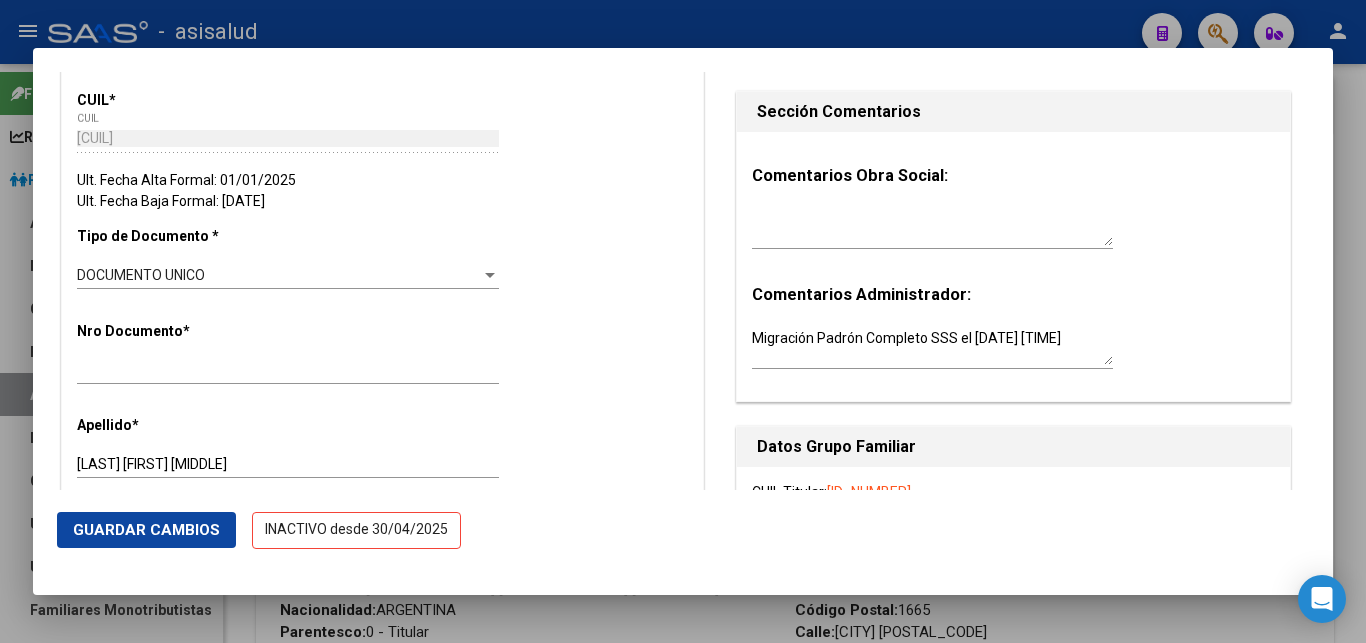 scroll, scrollTop: 612, scrollLeft: 0, axis: vertical 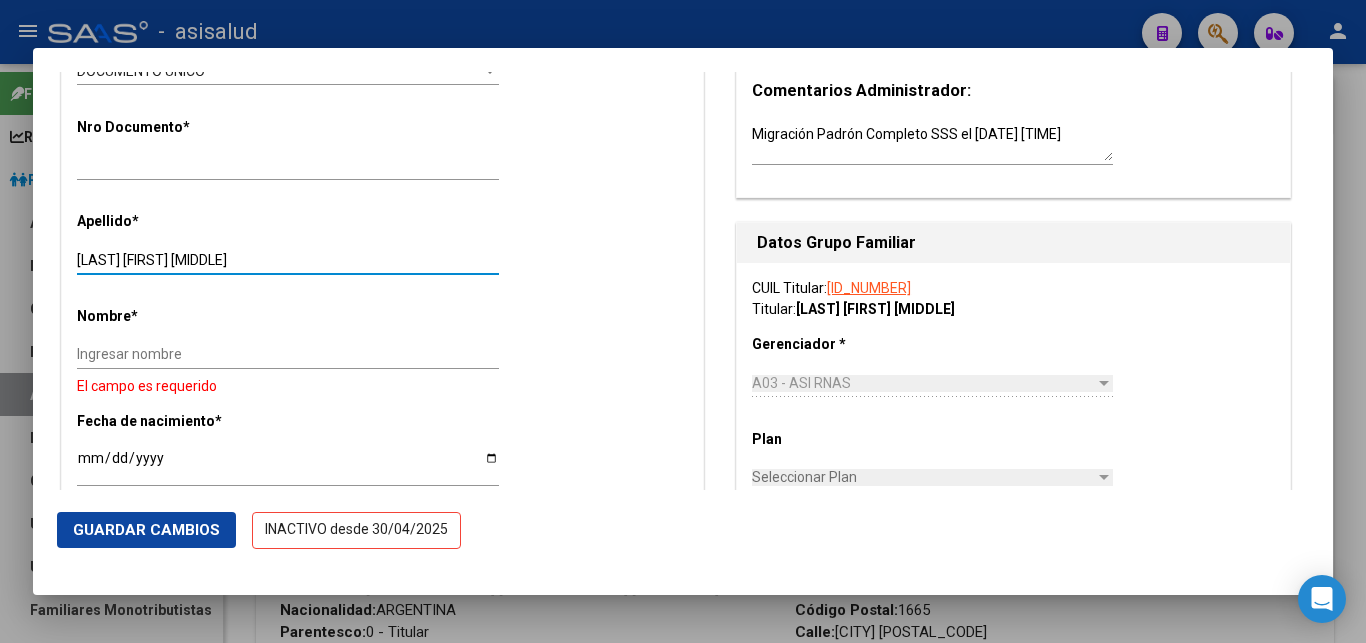 drag, startPoint x: 142, startPoint y: 259, endPoint x: 248, endPoint y: 259, distance: 106 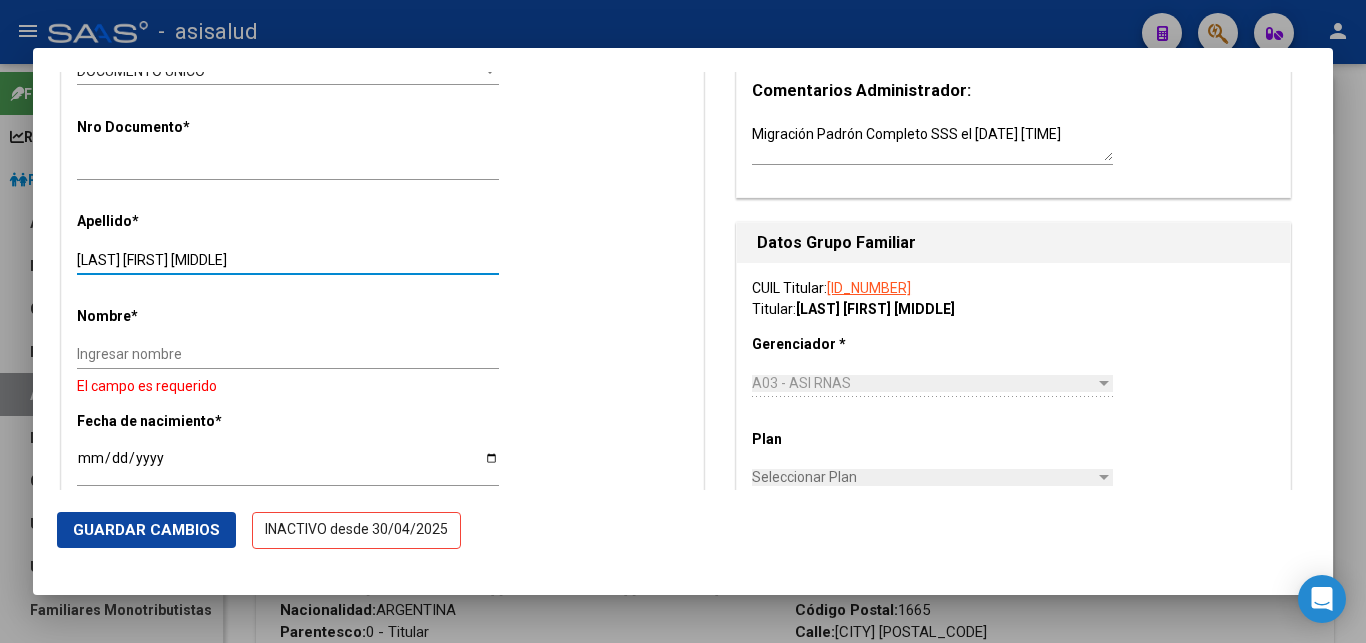drag, startPoint x: 143, startPoint y: 255, endPoint x: 249, endPoint y: 260, distance: 106.11786 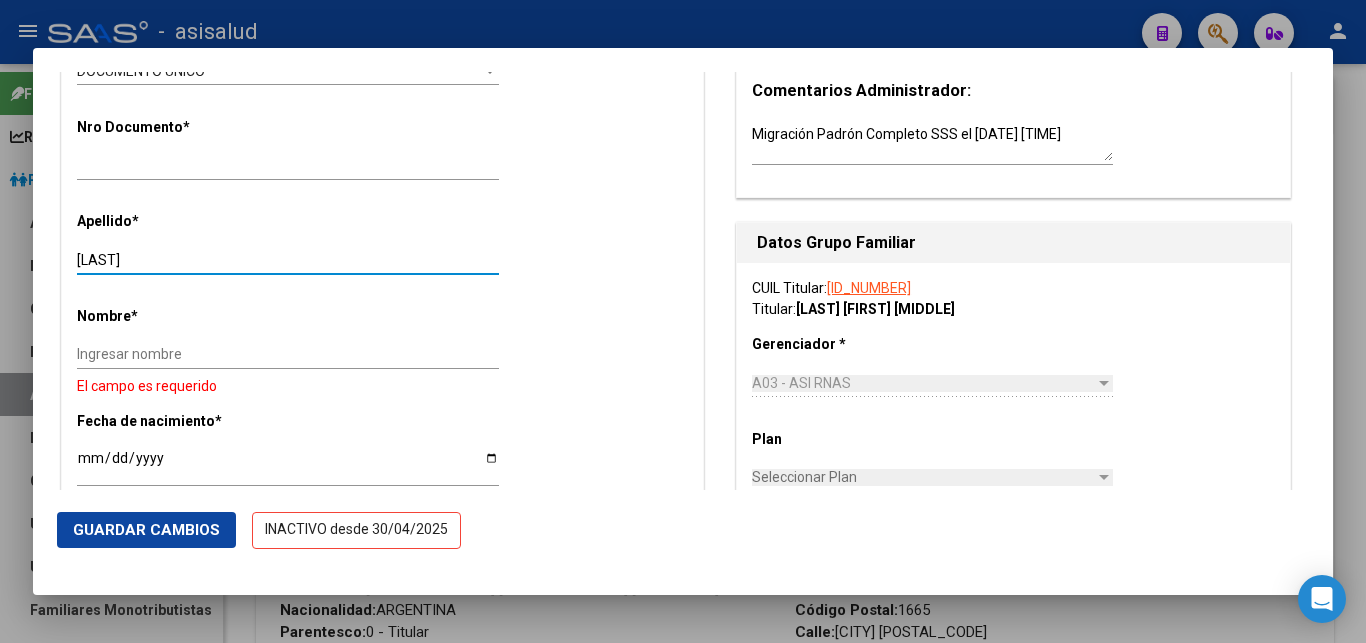 type on "[LAST]" 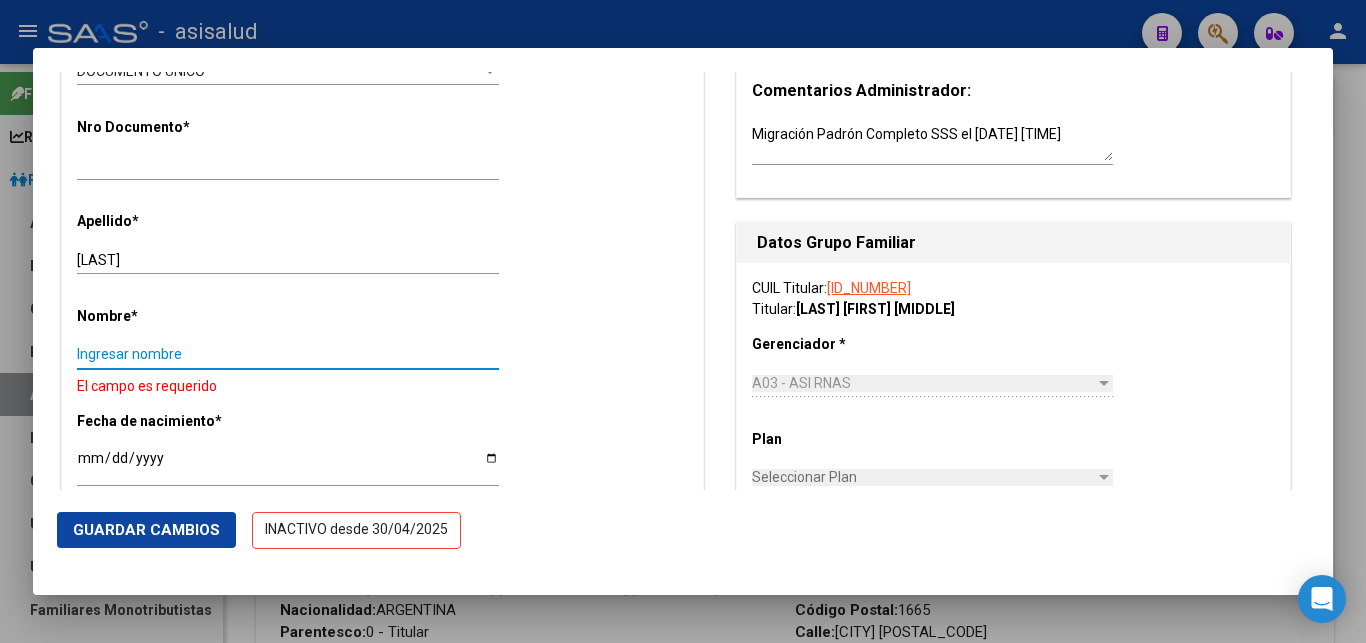 paste on "[FIRST] [MIDDLE]" 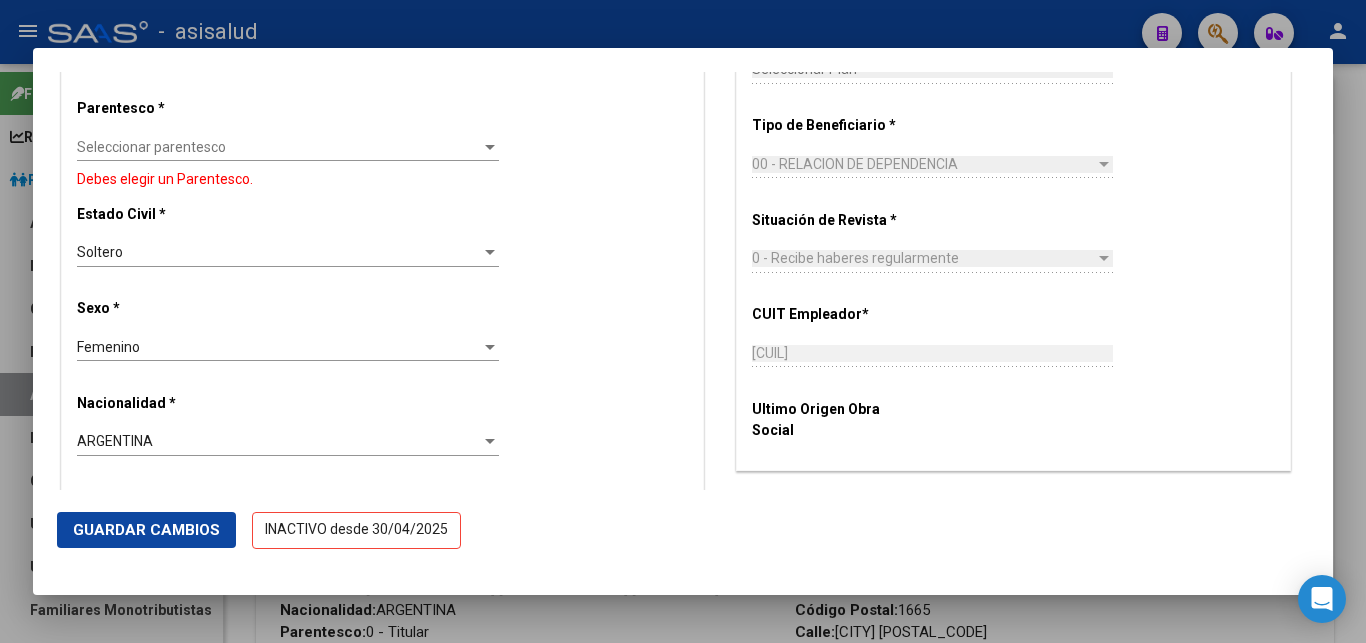 scroll, scrollTop: 918, scrollLeft: 0, axis: vertical 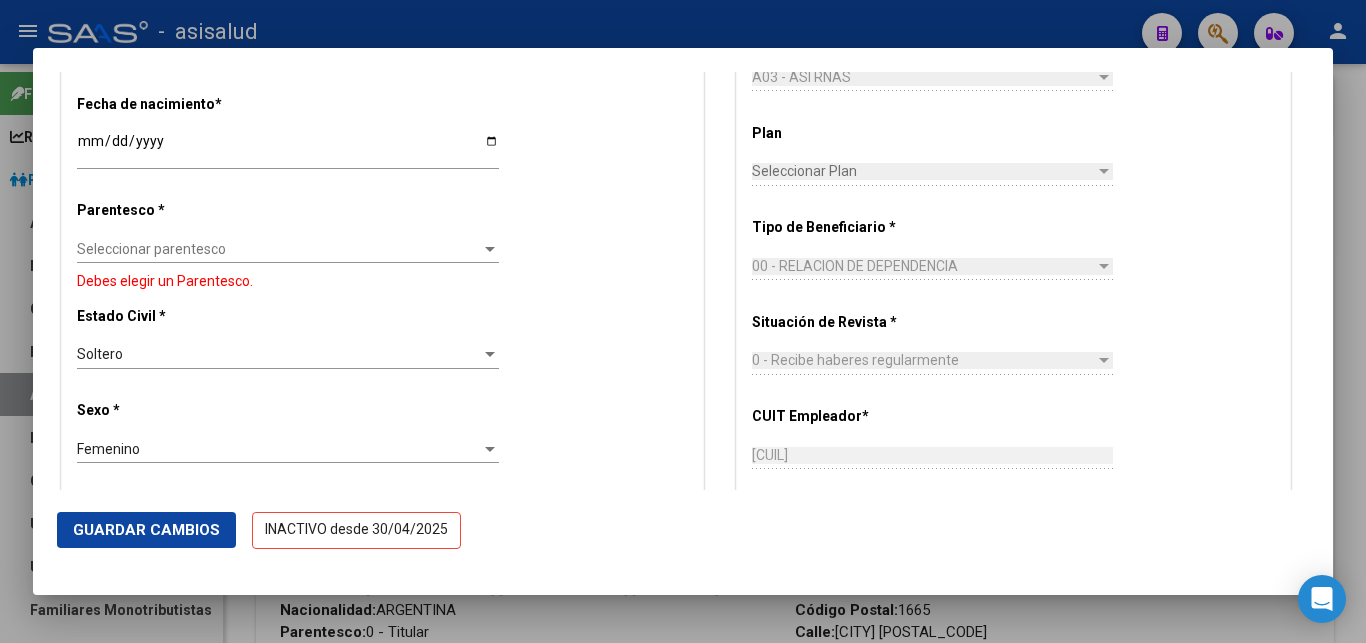 type on "[FIRST] [MIDDLE]" 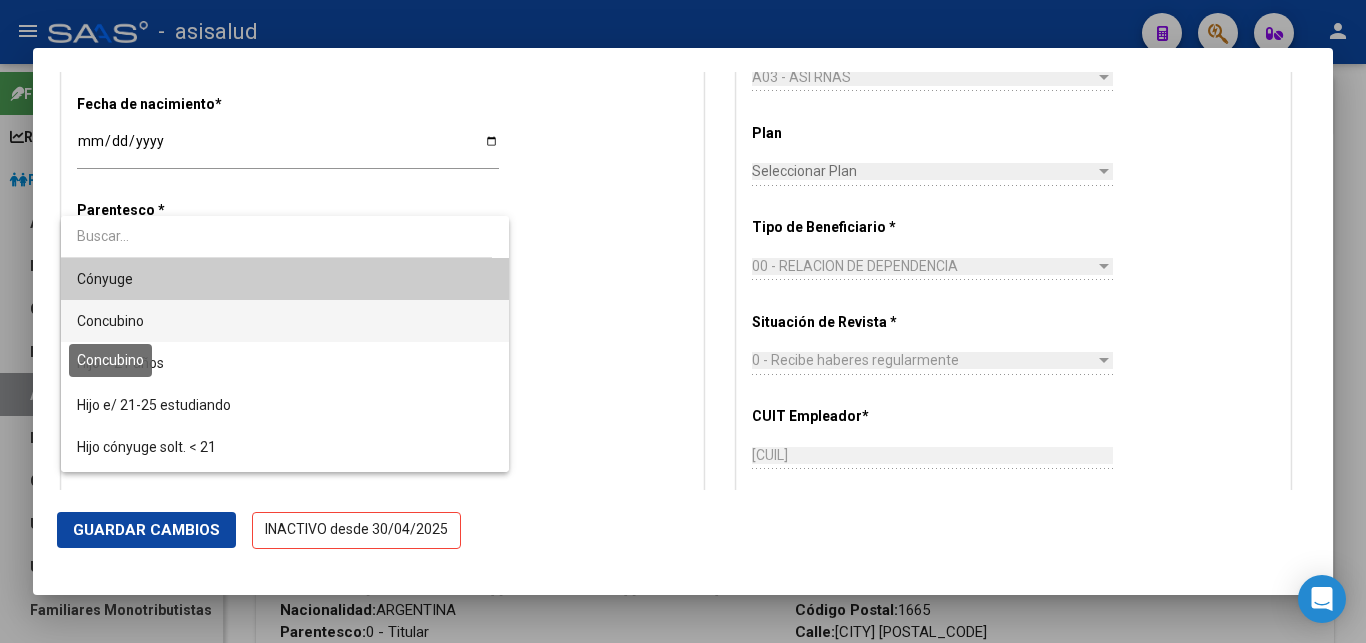 click on "Concubino" at bounding box center [110, 321] 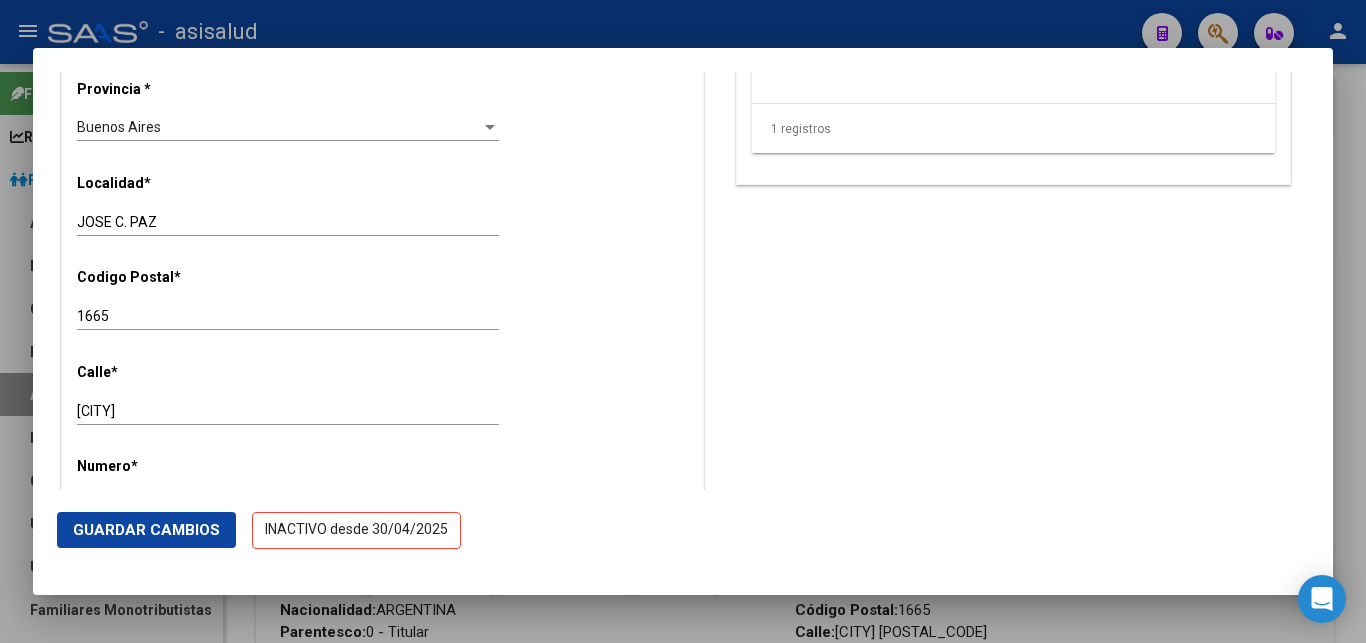 scroll, scrollTop: 1836, scrollLeft: 0, axis: vertical 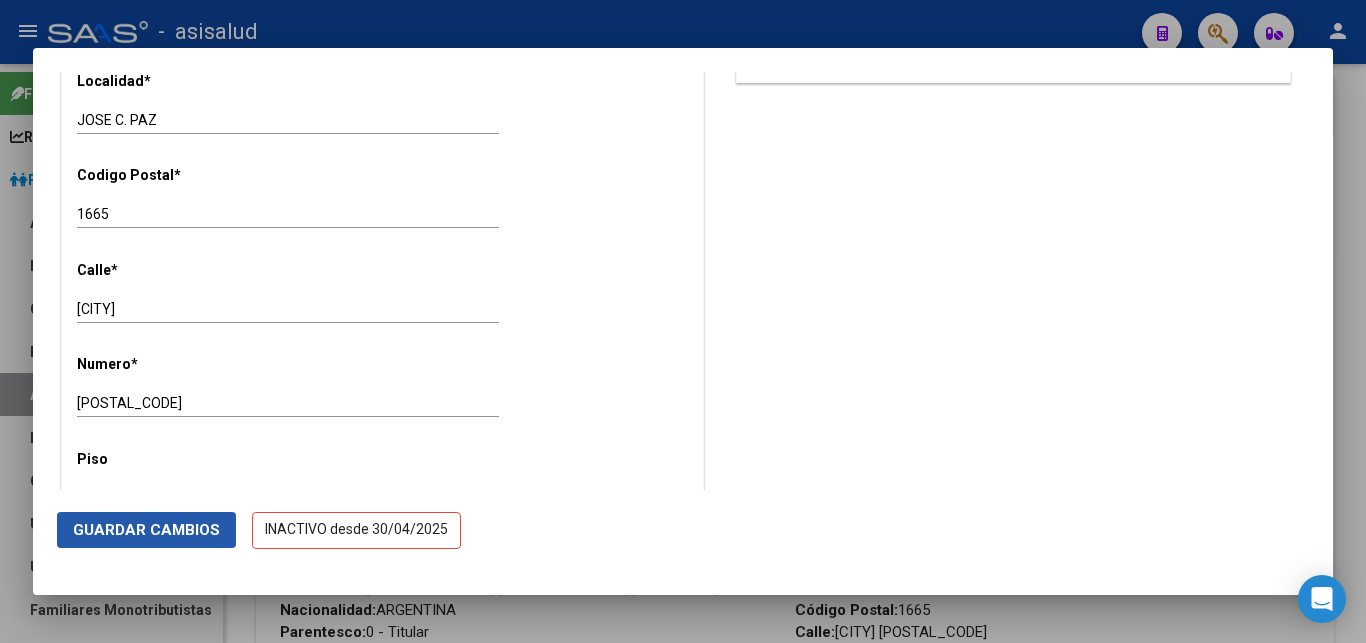 click on "Guardar Cambios" 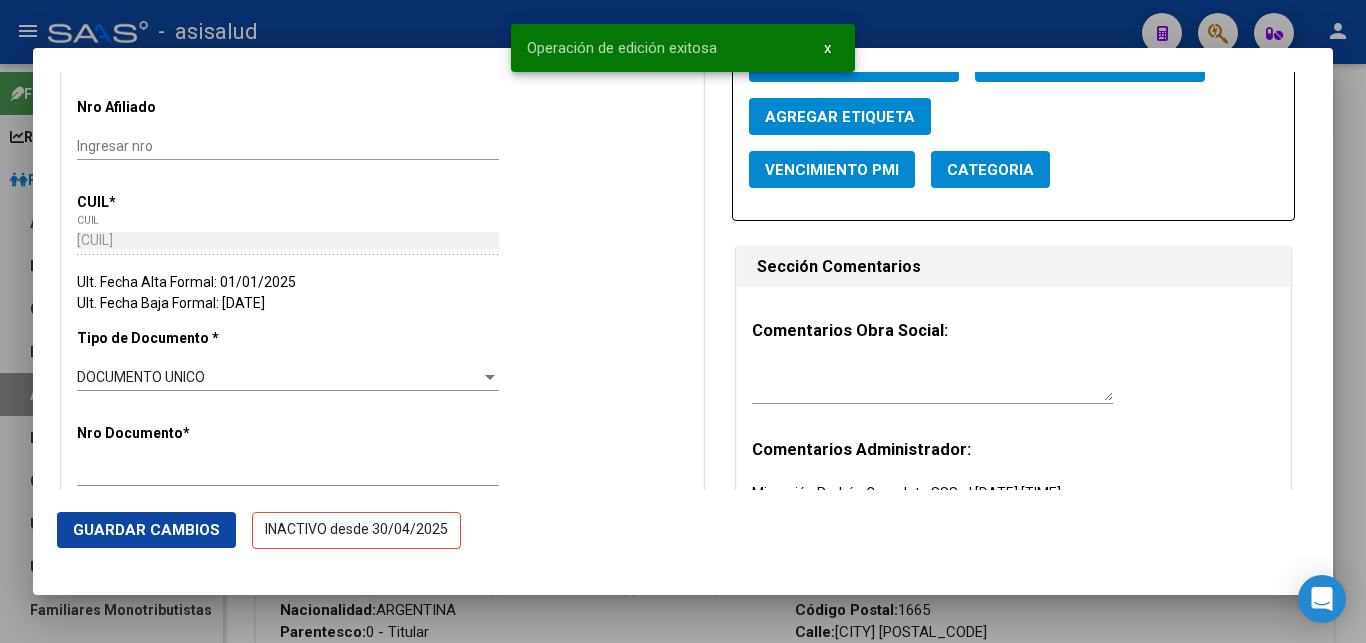 scroll, scrollTop: 0, scrollLeft: 0, axis: both 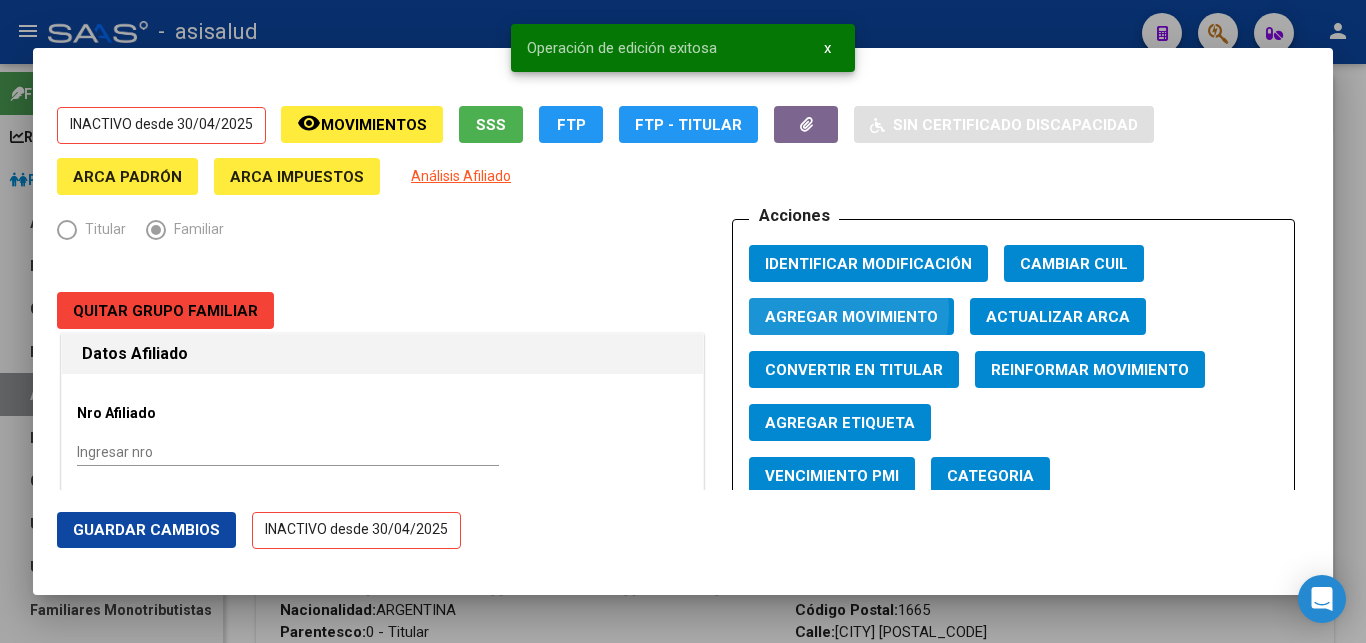 click on "Agregar Movimiento" 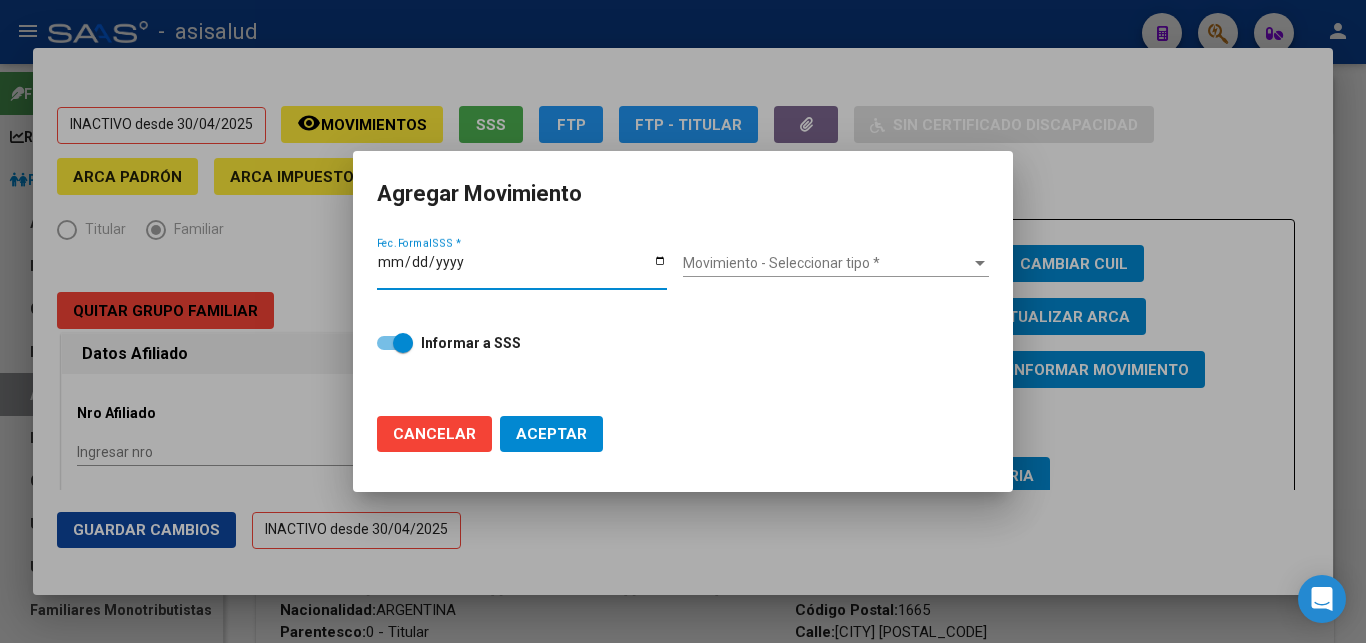 type on "2025-05-01" 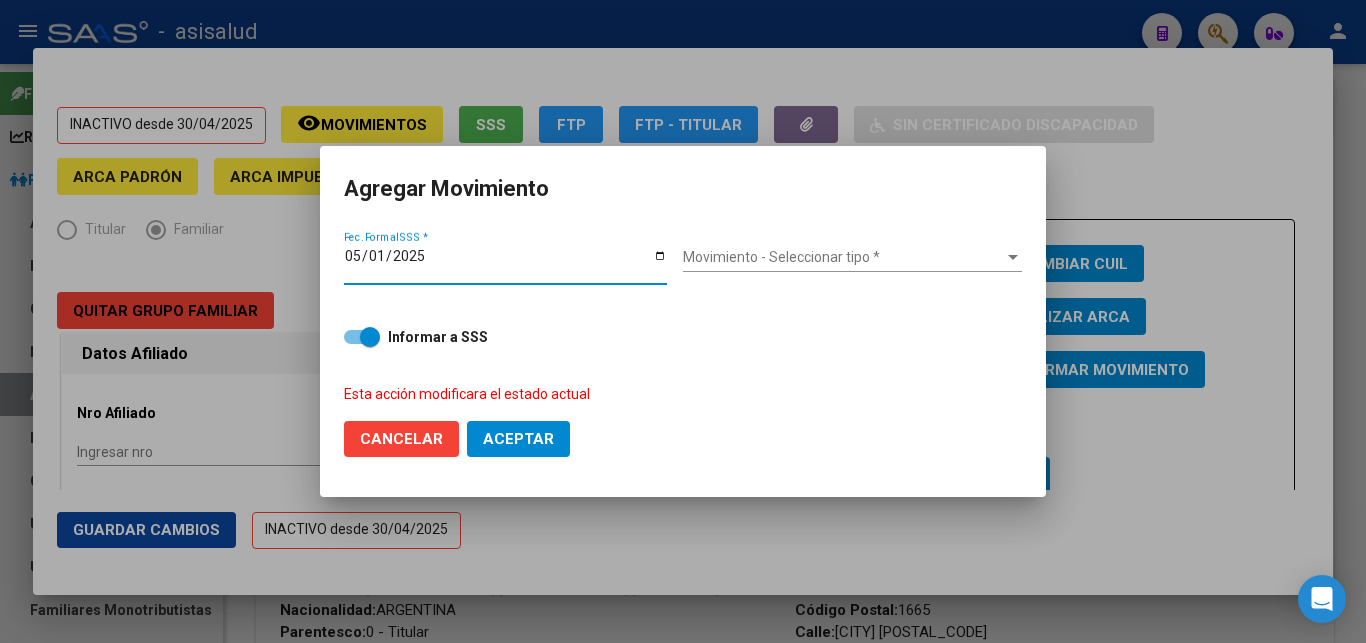 click at bounding box center [1013, 257] 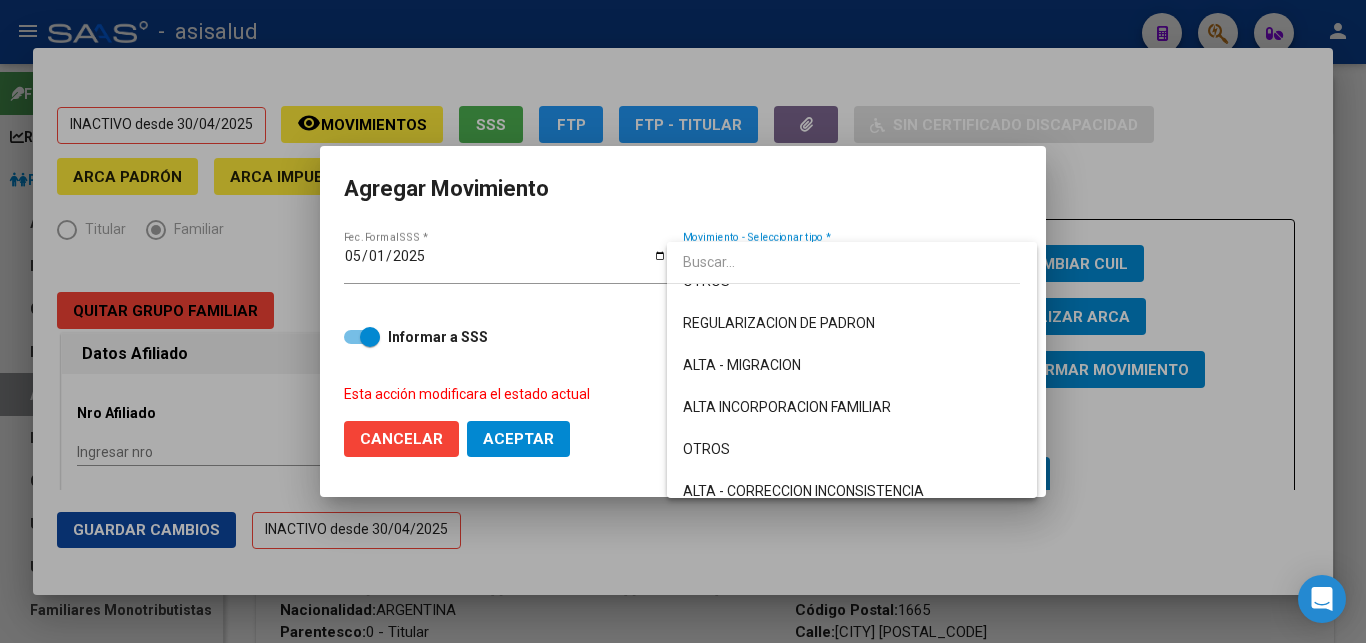 scroll, scrollTop: 204, scrollLeft: 0, axis: vertical 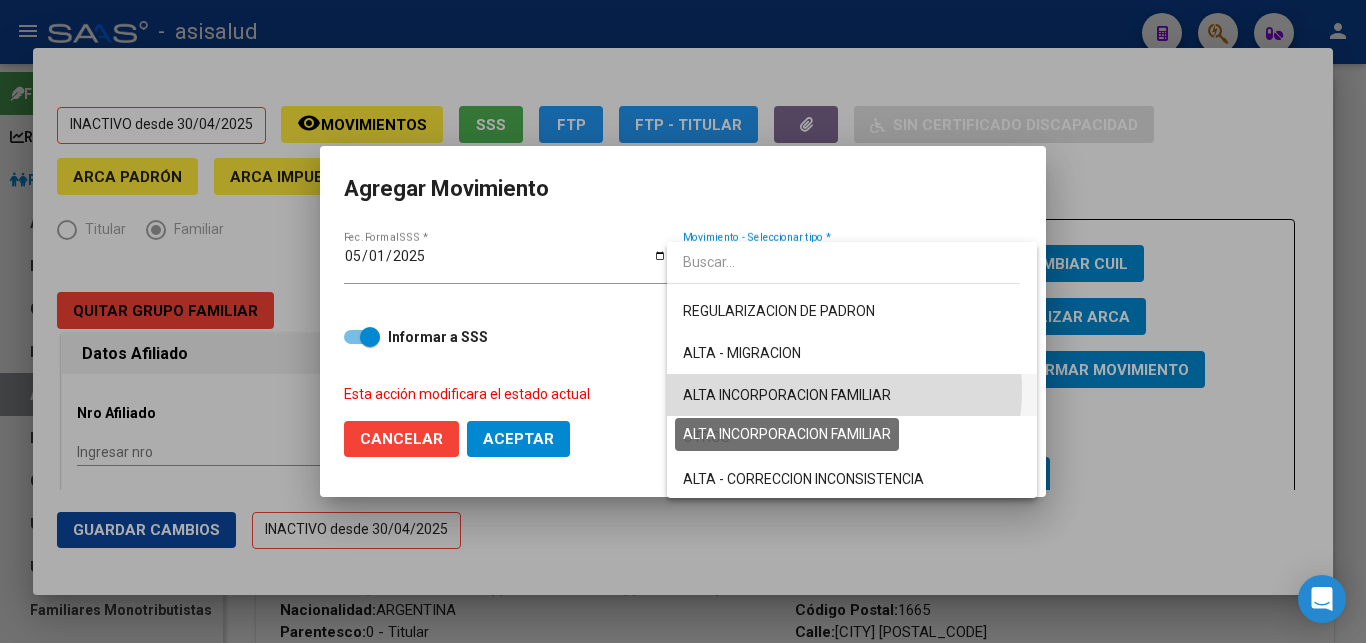 click on "ALTA INCORPORACION FAMILIAR" at bounding box center [787, 395] 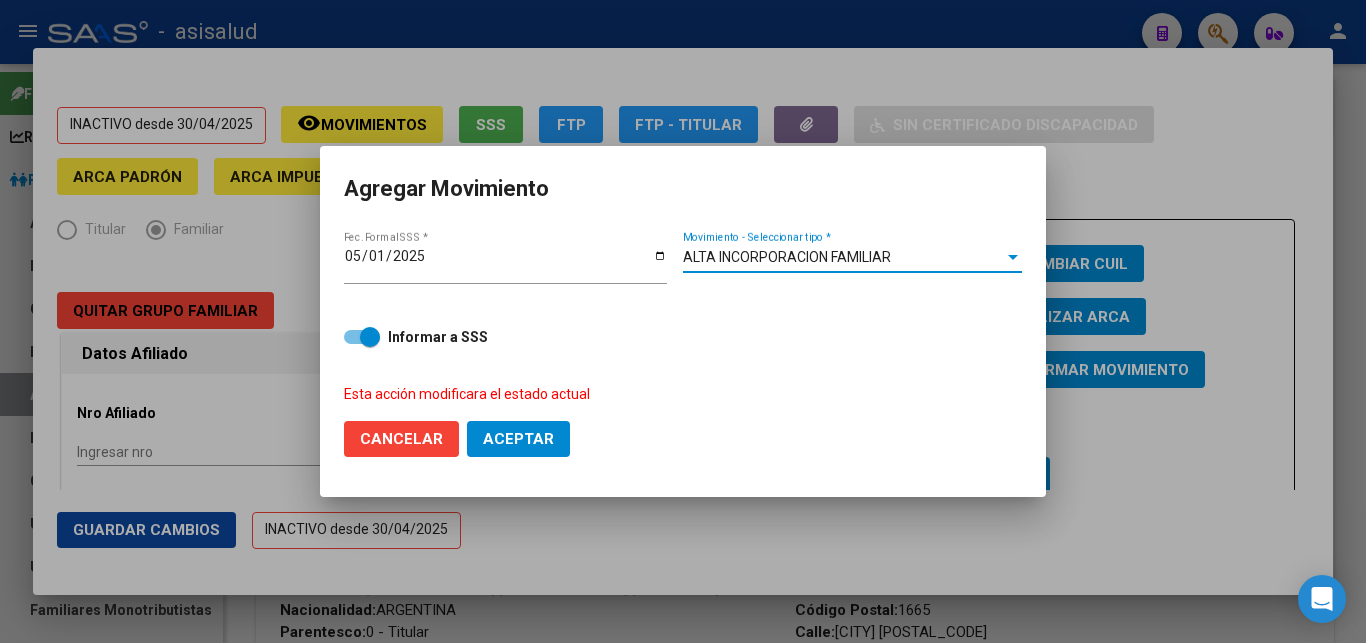 click on "Aceptar" 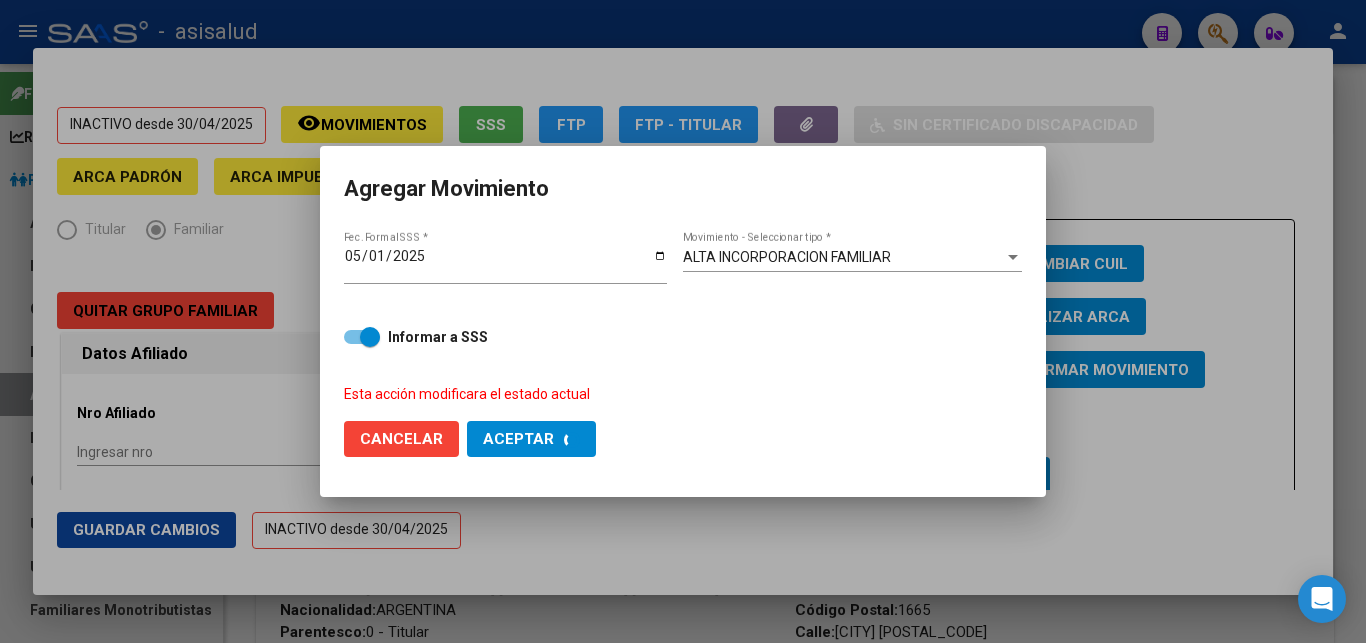 checkbox on "false" 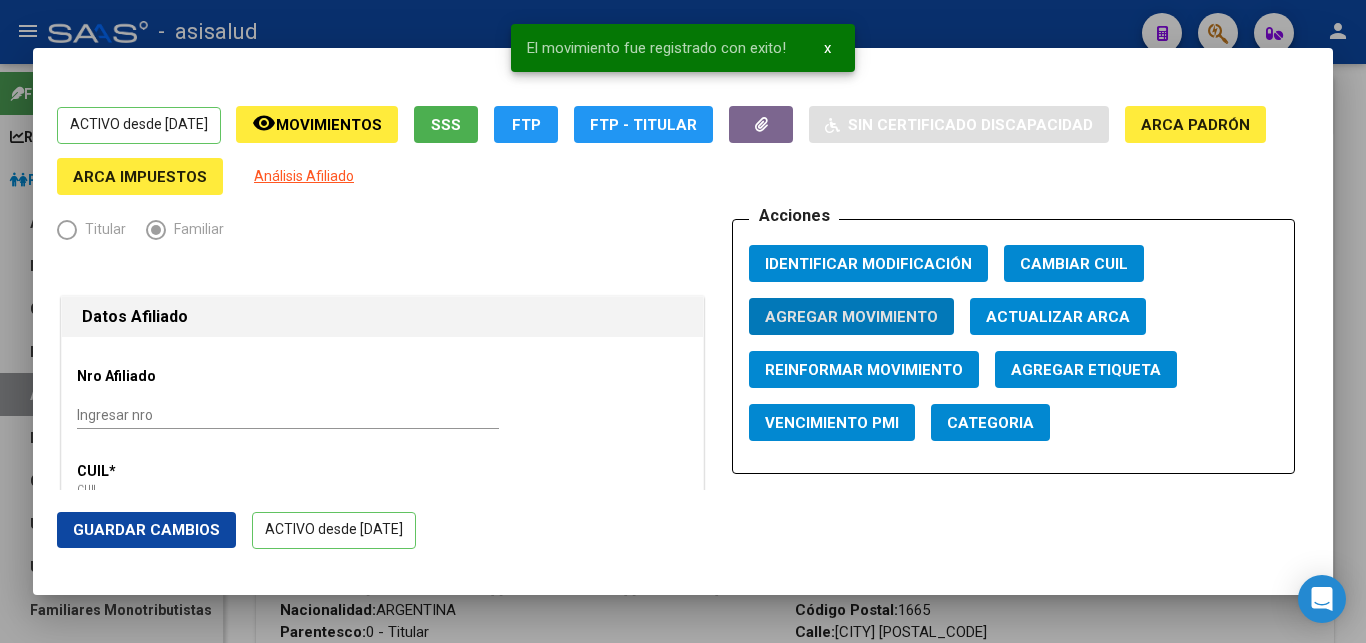 scroll, scrollTop: 510, scrollLeft: 0, axis: vertical 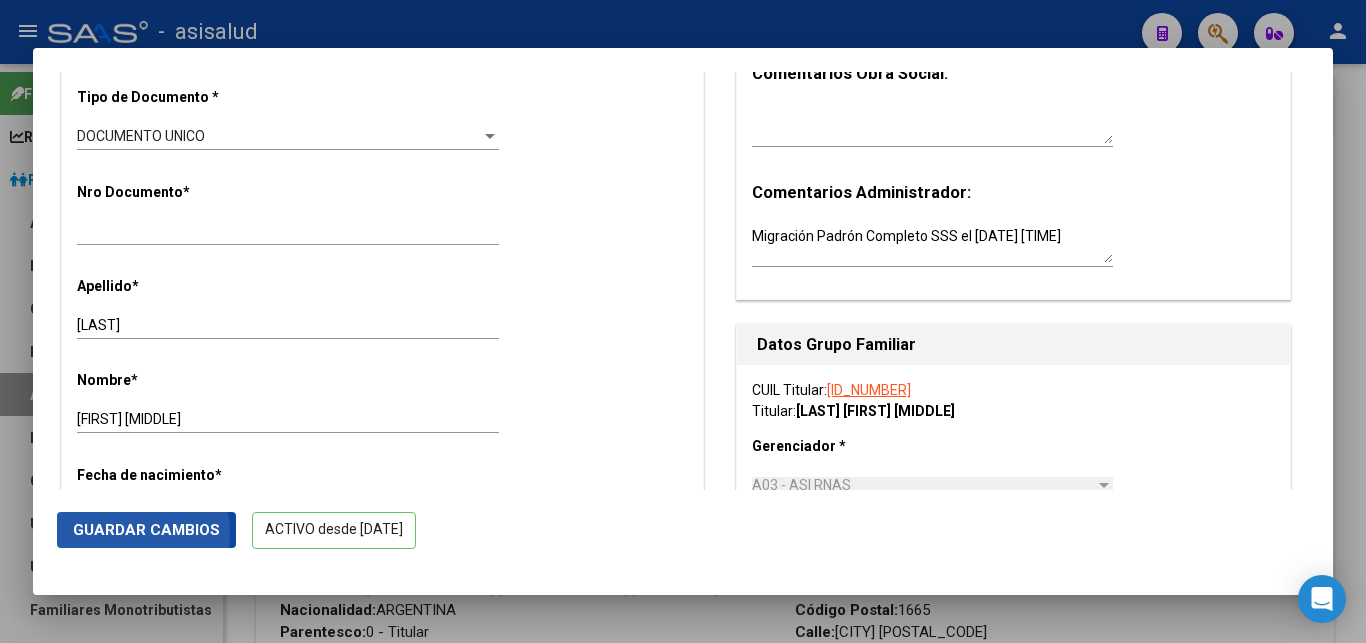 click on "Guardar Cambios" 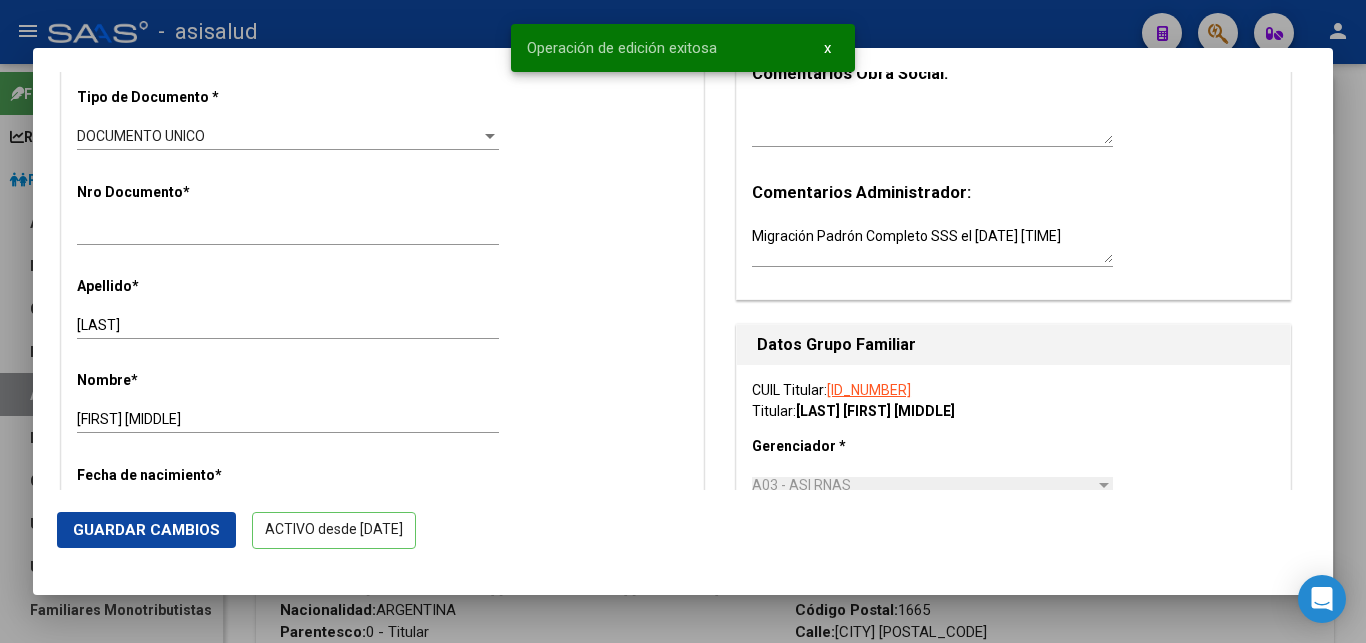 click at bounding box center [683, 321] 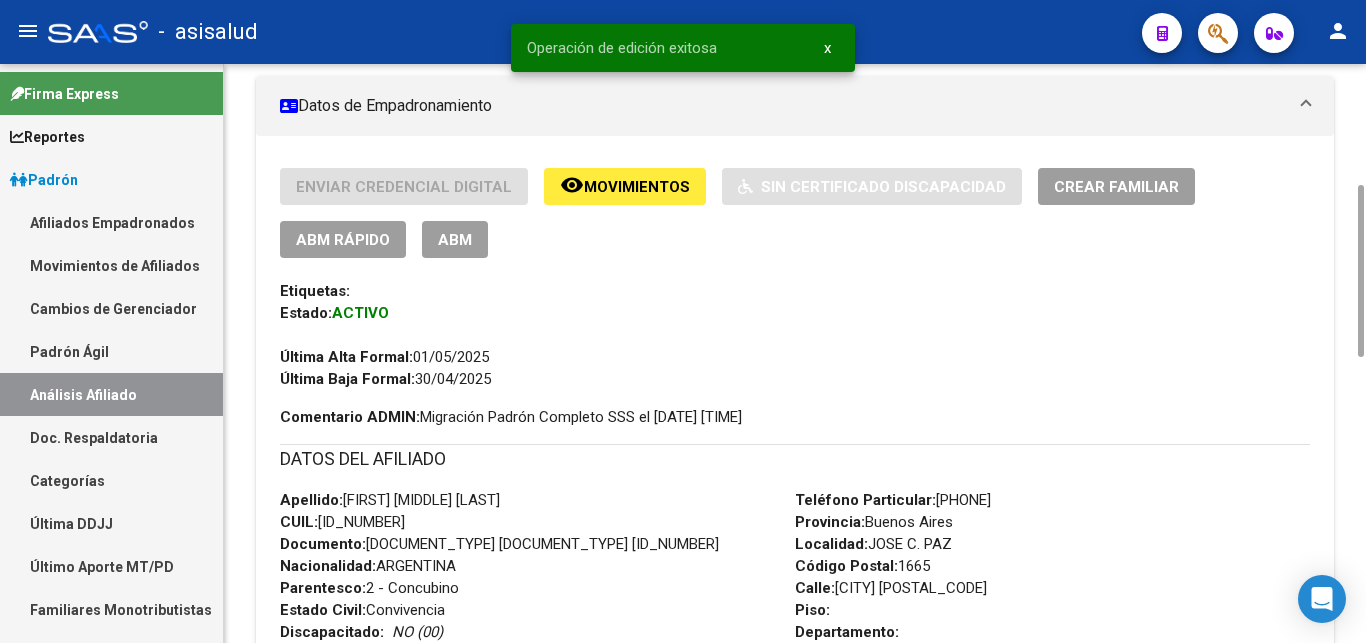 scroll, scrollTop: 0, scrollLeft: 0, axis: both 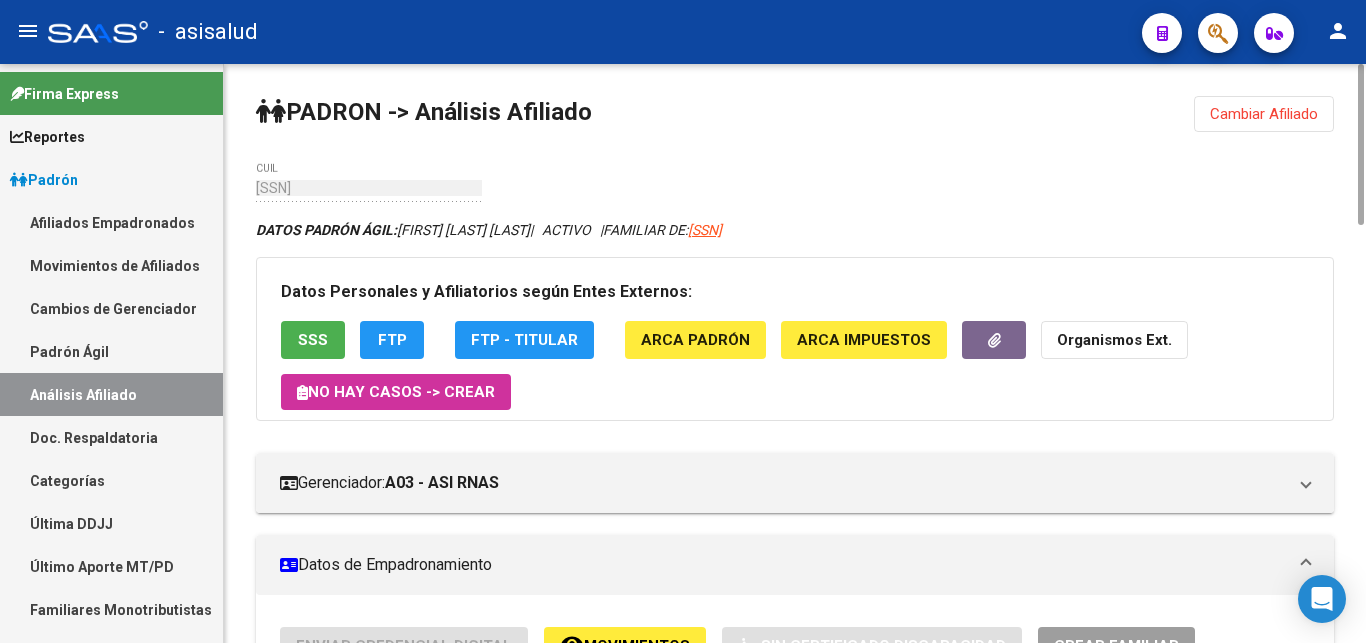 click on "Cambiar Afiliado" 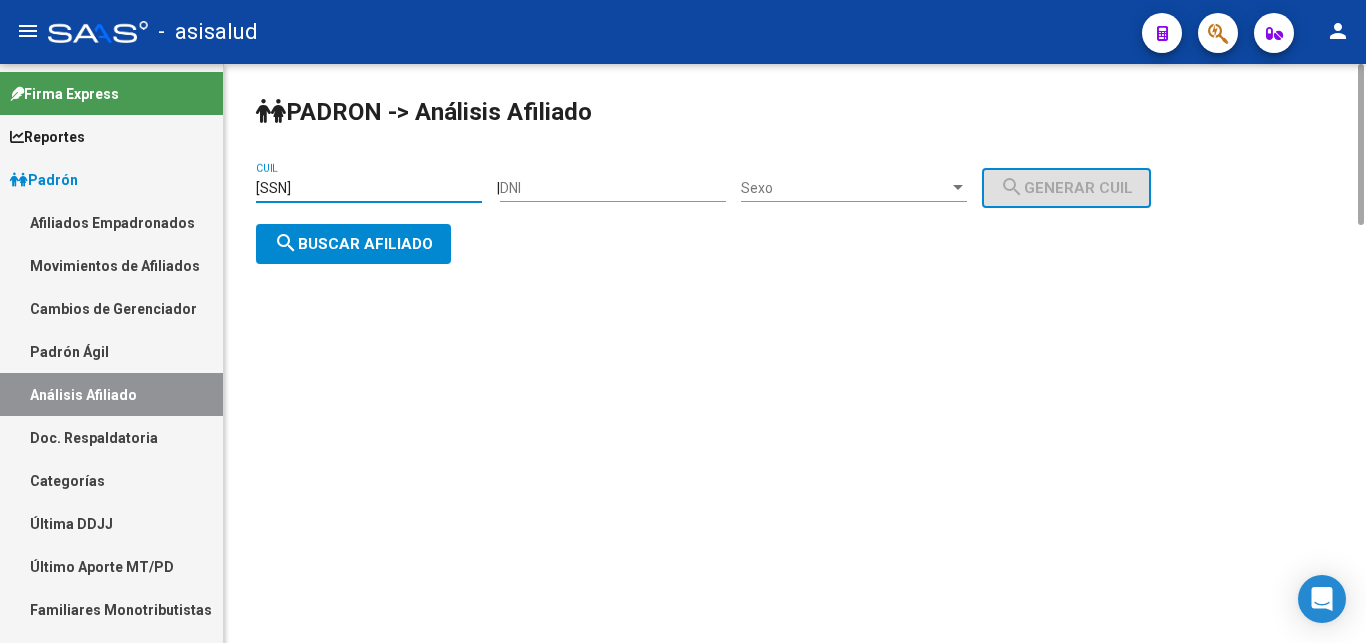 drag, startPoint x: 258, startPoint y: 184, endPoint x: 360, endPoint y: 184, distance: 102 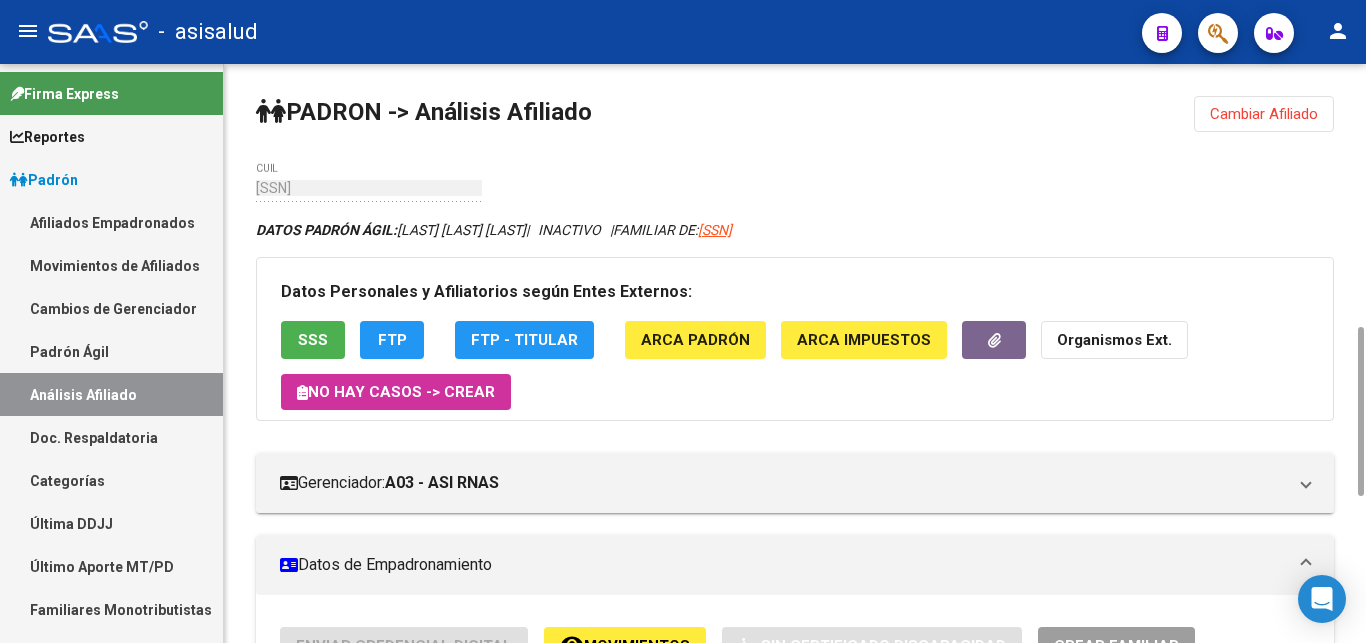 scroll, scrollTop: 408, scrollLeft: 0, axis: vertical 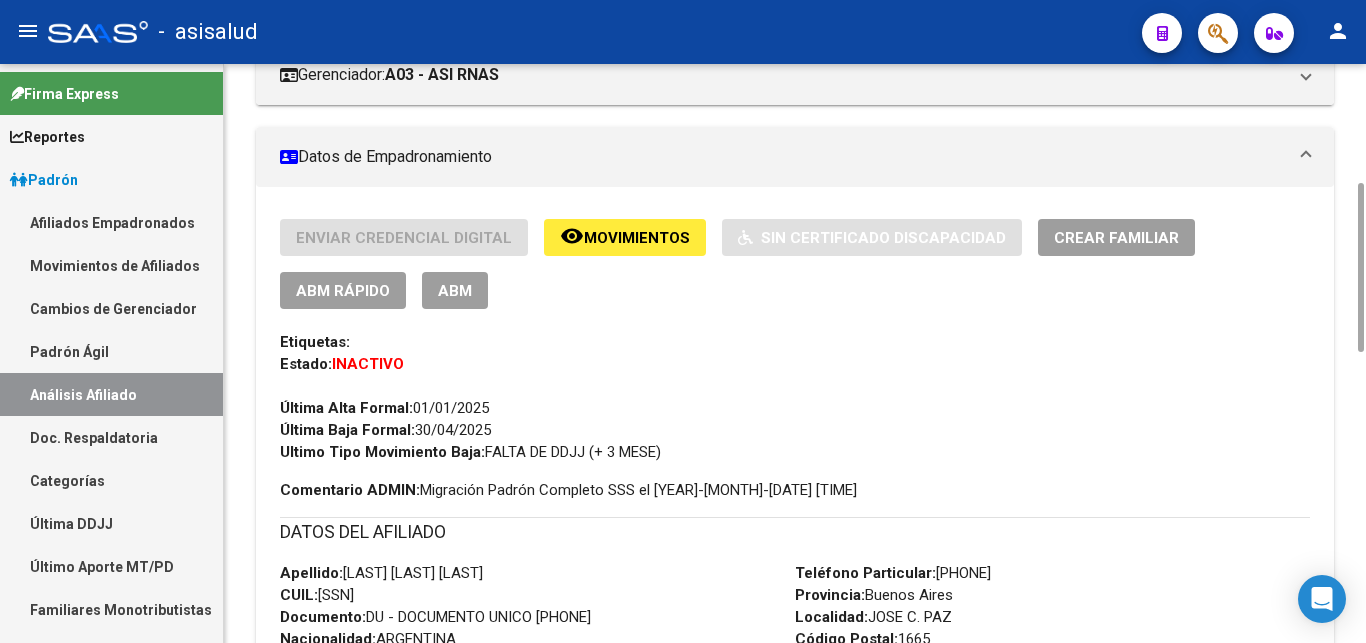 click on "ABM Rápido" 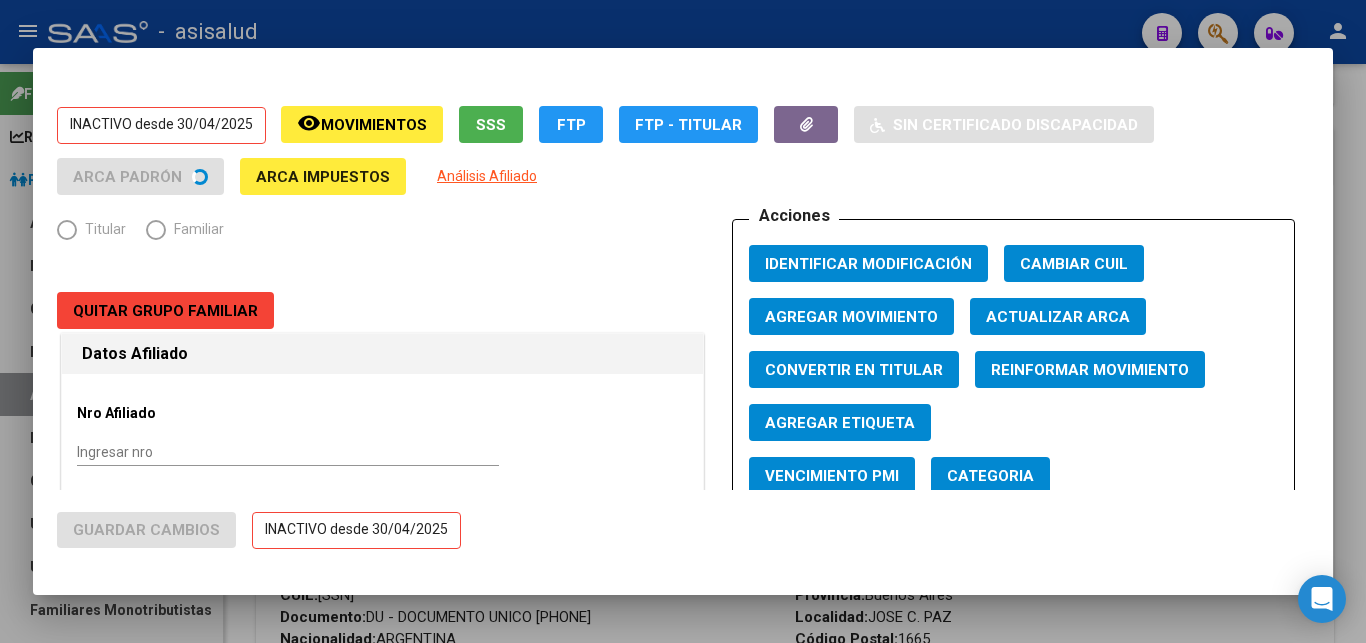 radio on "true" 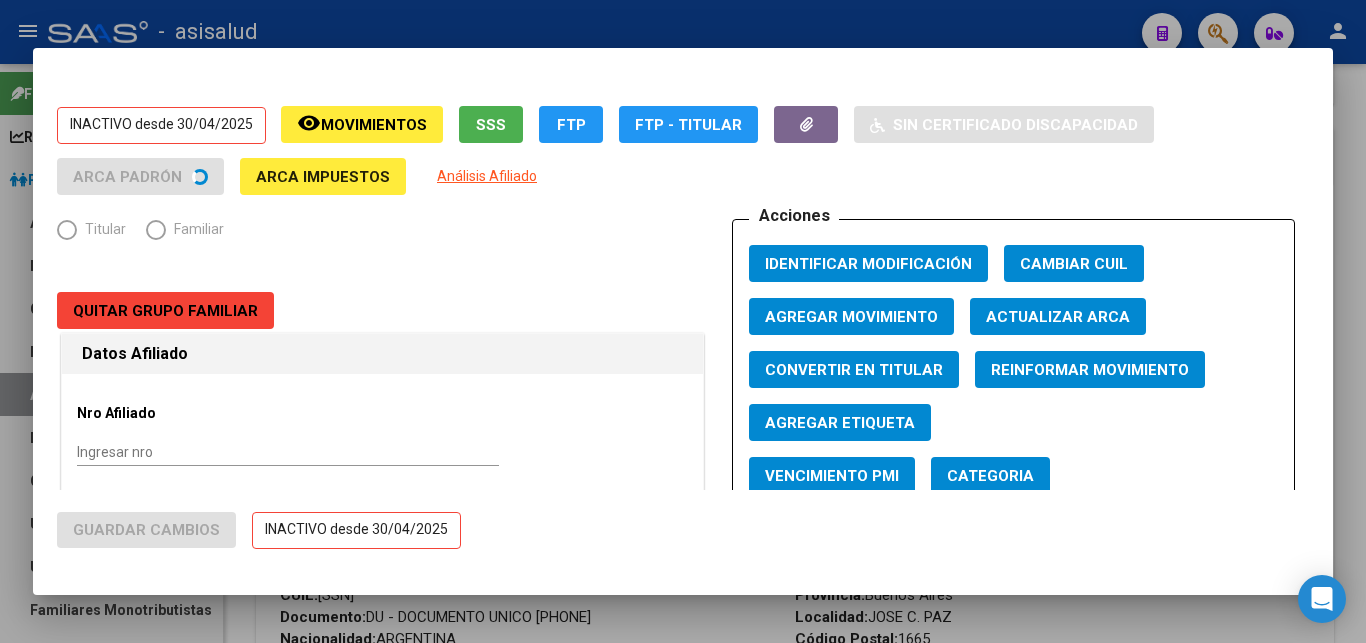 type on "[CUIL]" 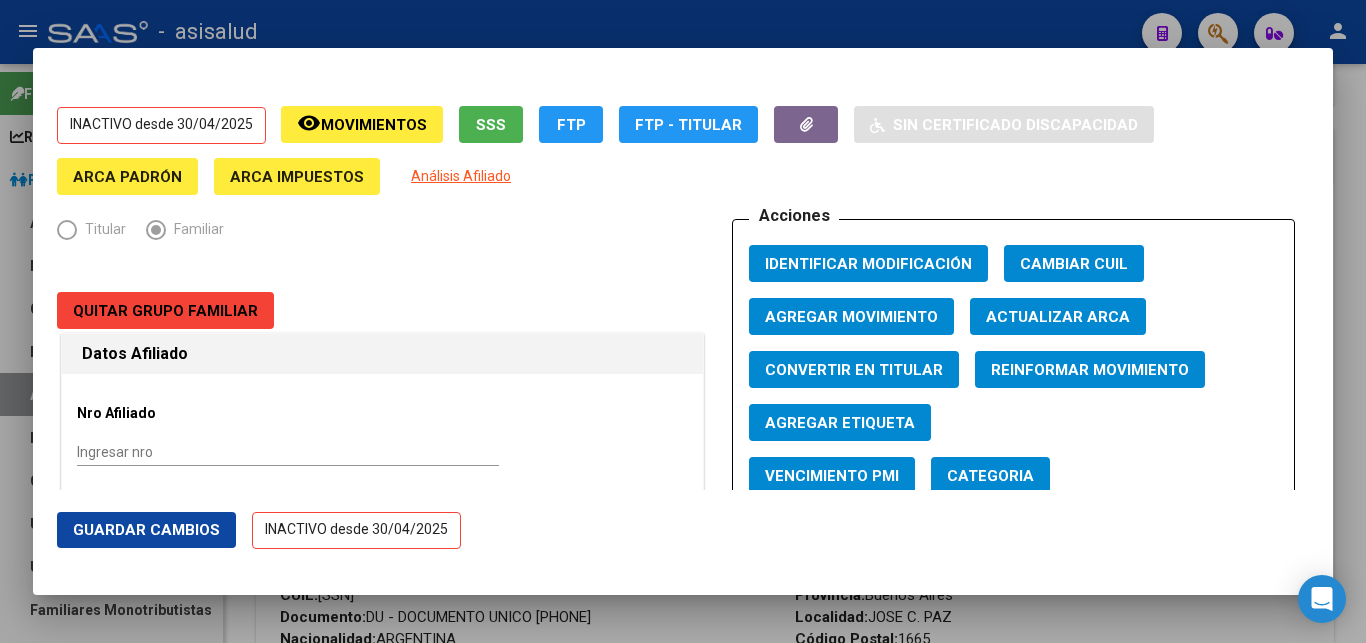 click on "Quitar Grupo Familiar" at bounding box center [165, 311] 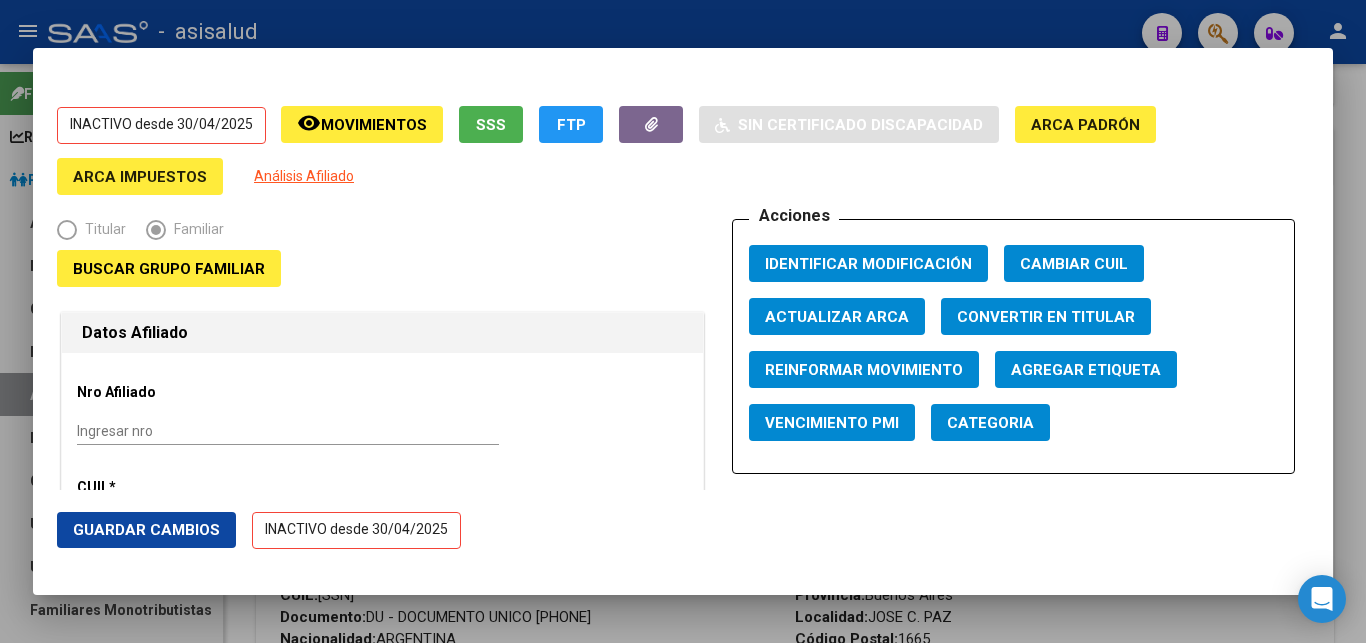 click on "Buscar Grupo Familiar" at bounding box center [169, 269] 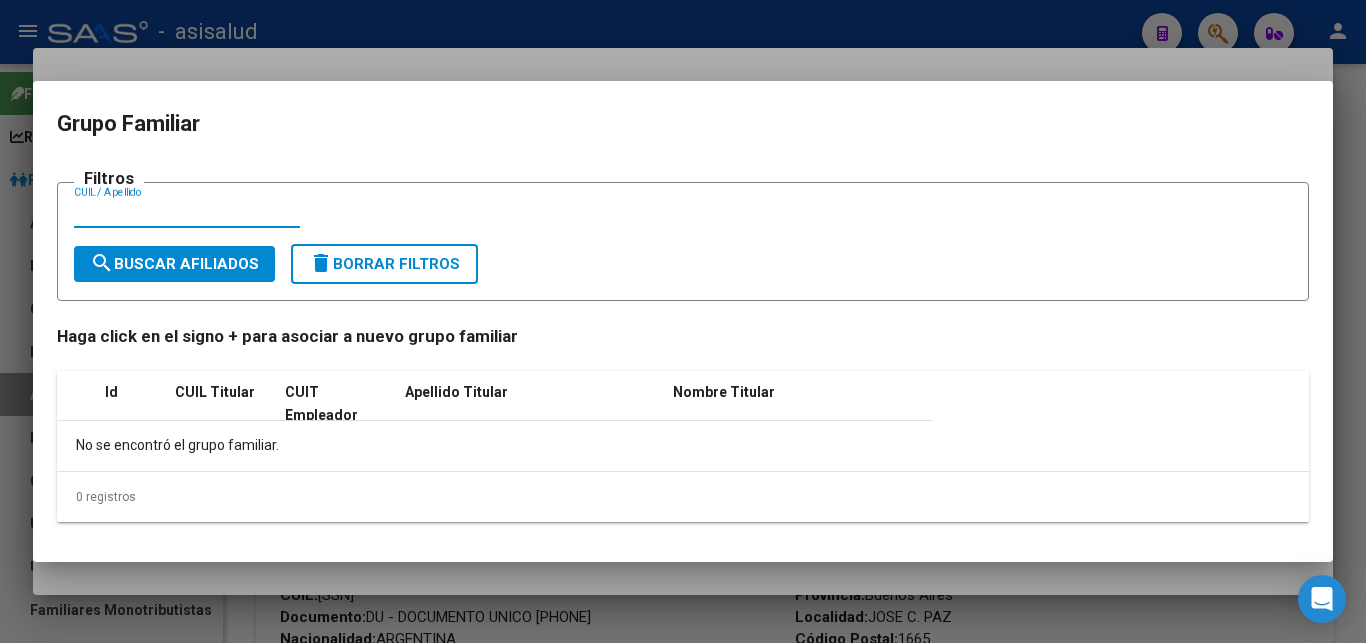 click on "CUIL / Apellido" at bounding box center (187, 212) 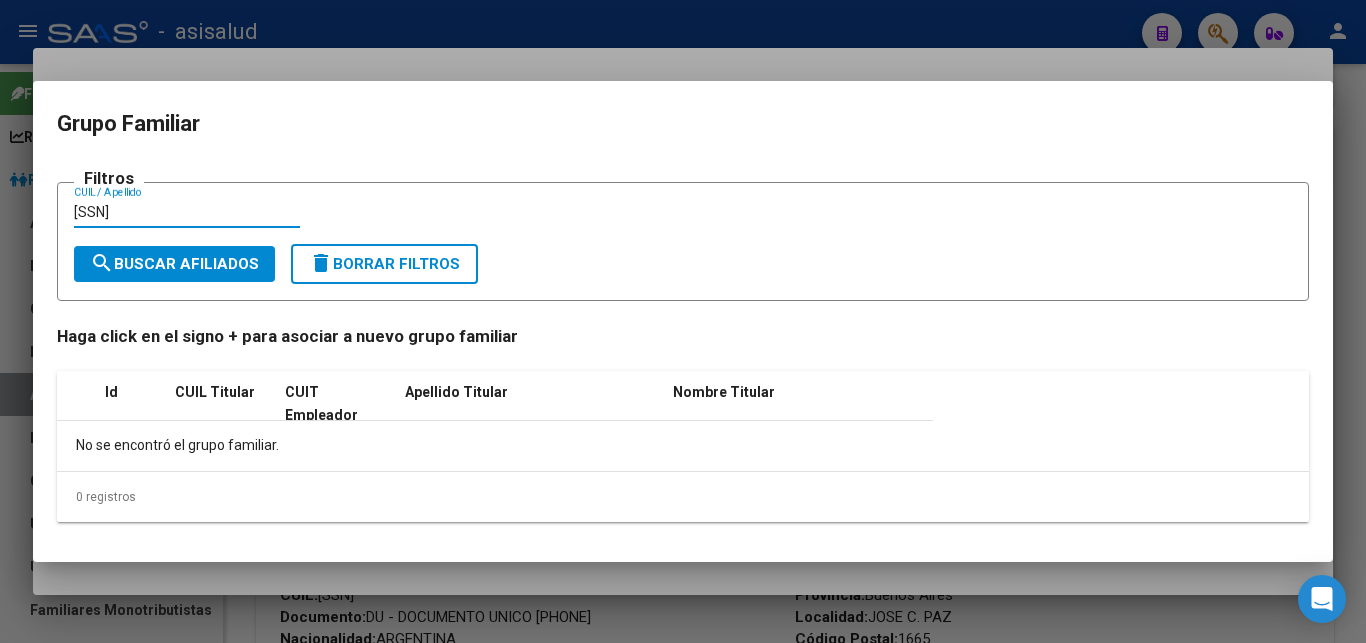 click on "Id" 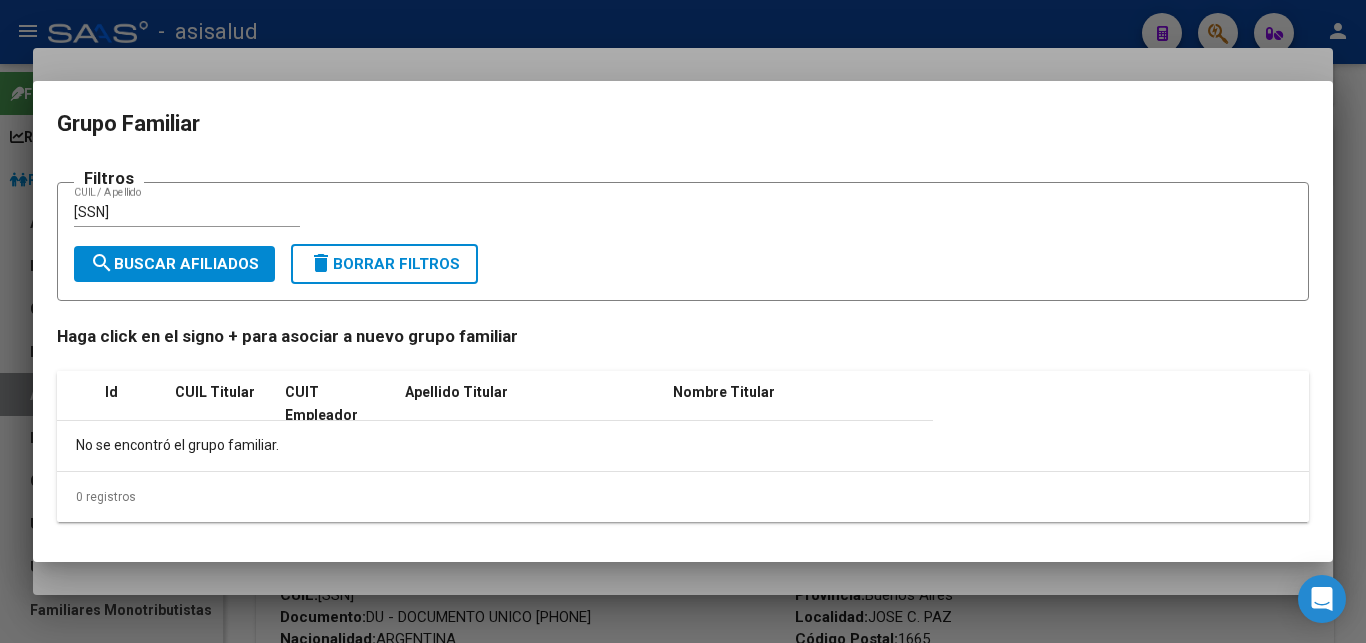 click on "[CUIL]" at bounding box center (187, 212) 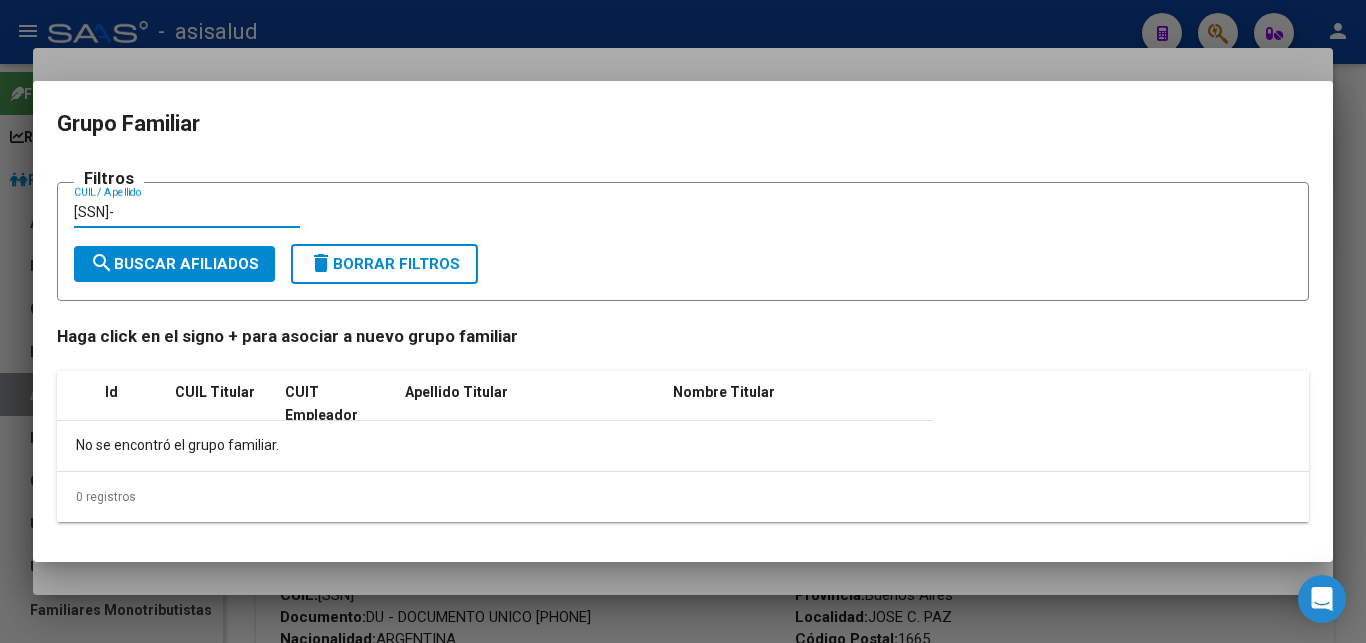 click on "2029569935-4" at bounding box center [187, 212] 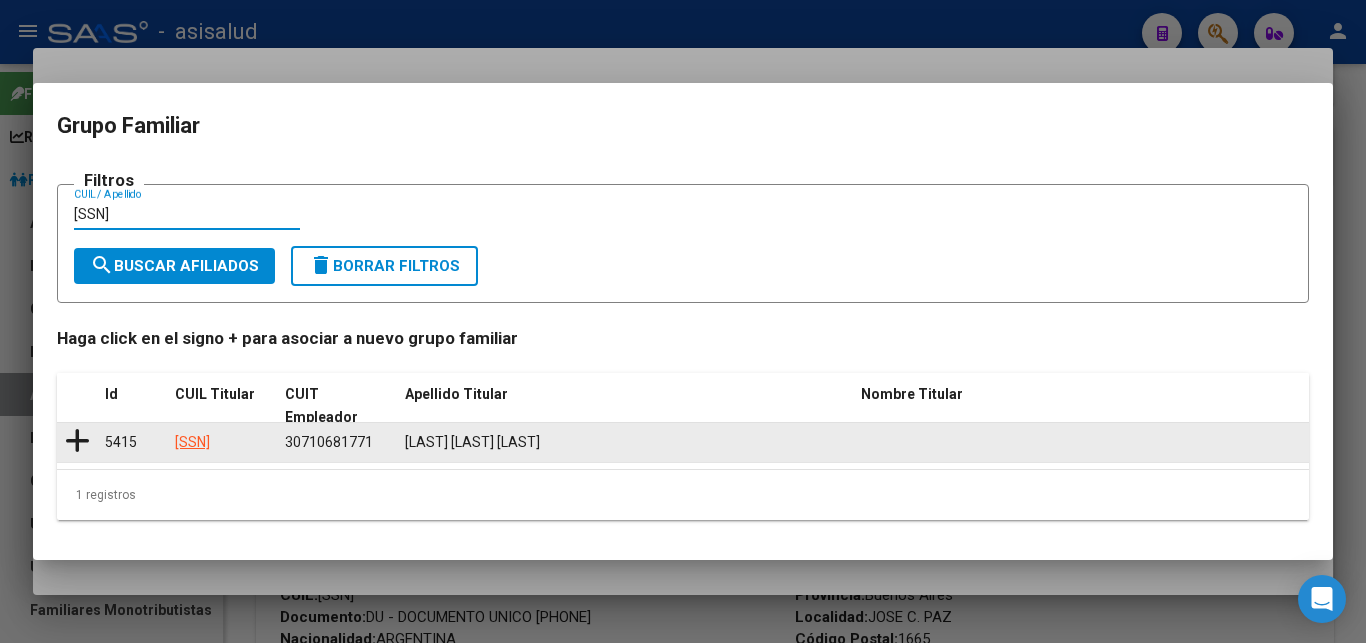 type on "[ID_NUMBER]" 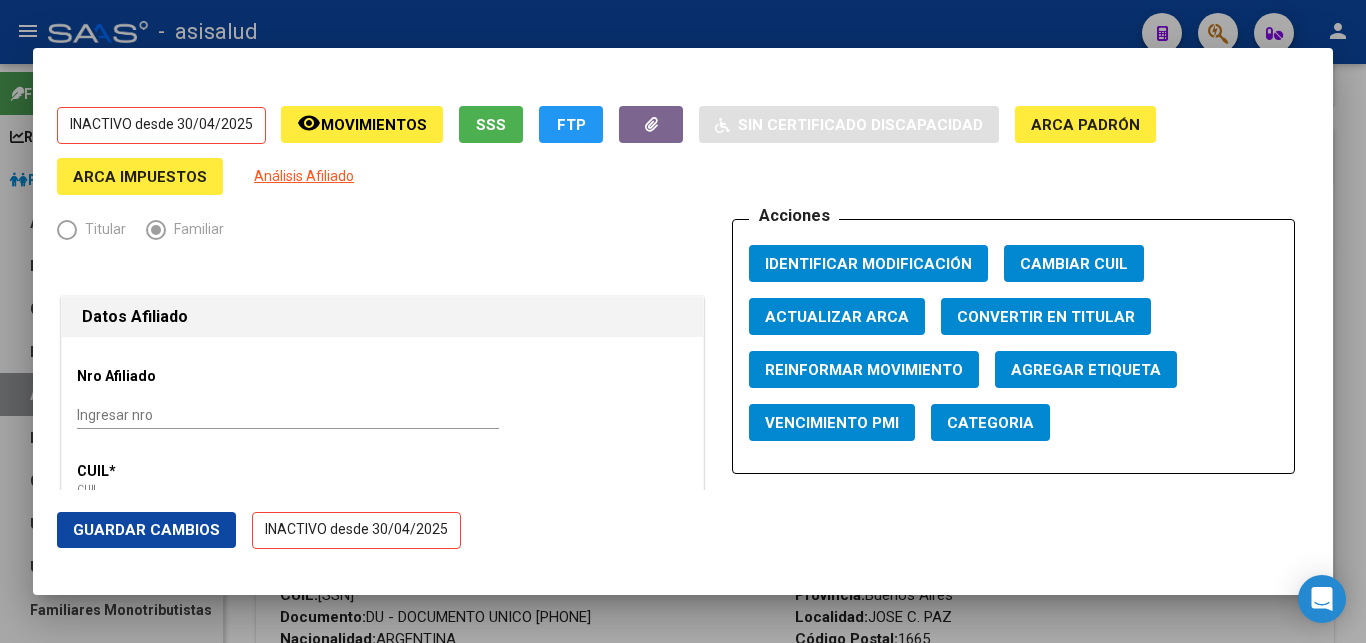 type on "[CUIL]" 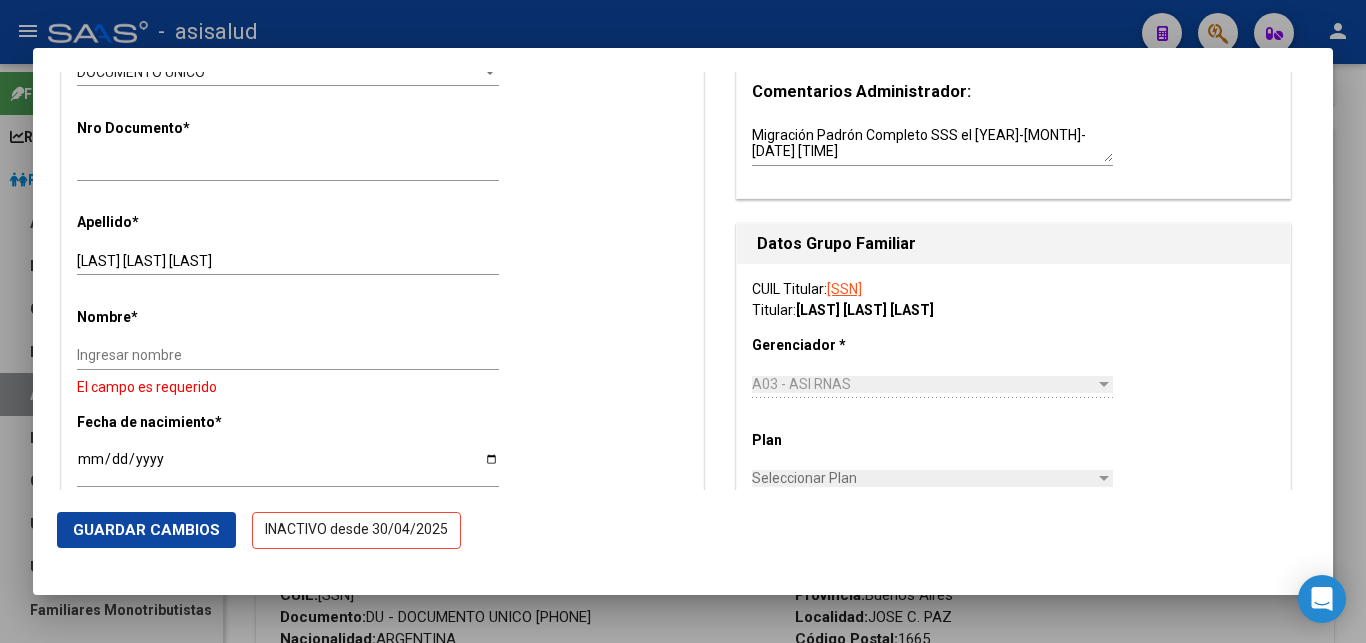 scroll, scrollTop: 612, scrollLeft: 0, axis: vertical 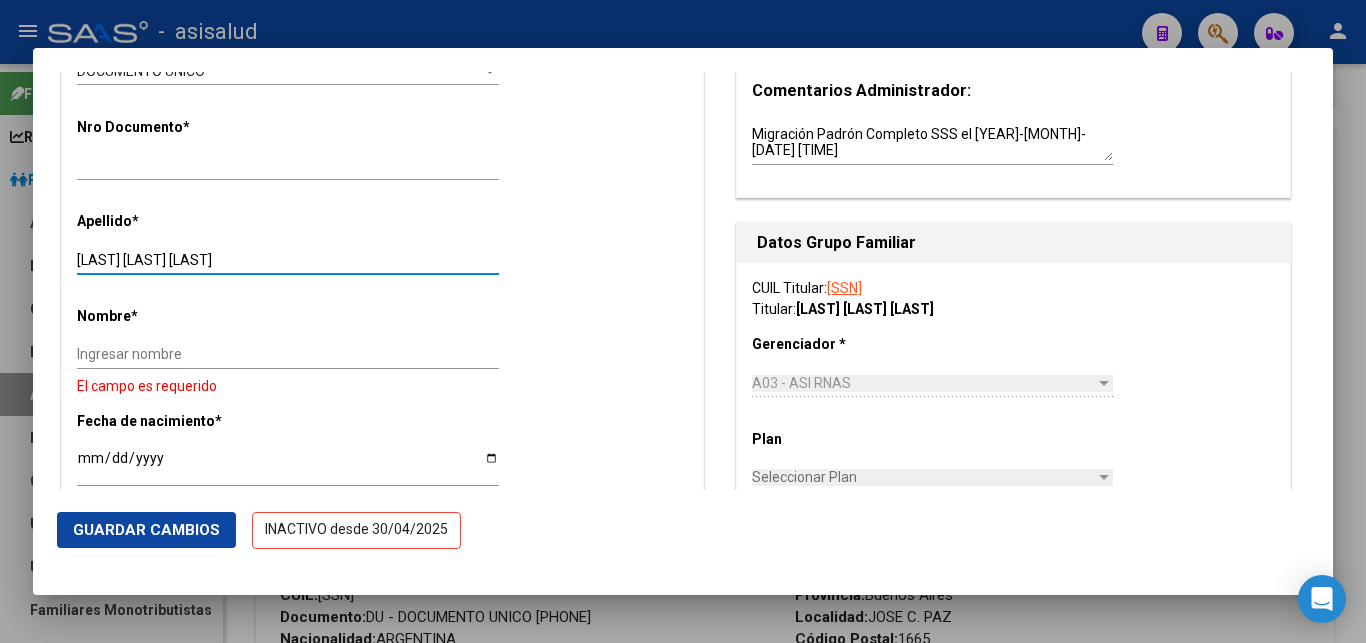 drag, startPoint x: 163, startPoint y: 256, endPoint x: 271, endPoint y: 263, distance: 108.226616 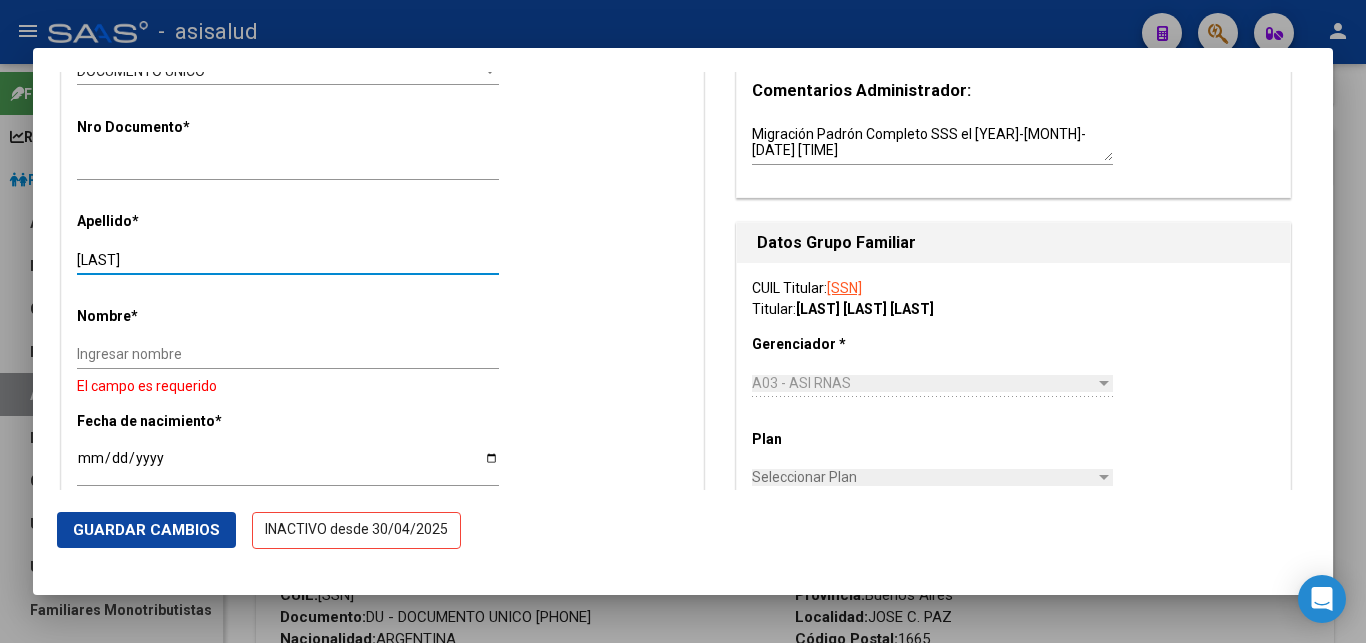 type on "MENCEGUEZ" 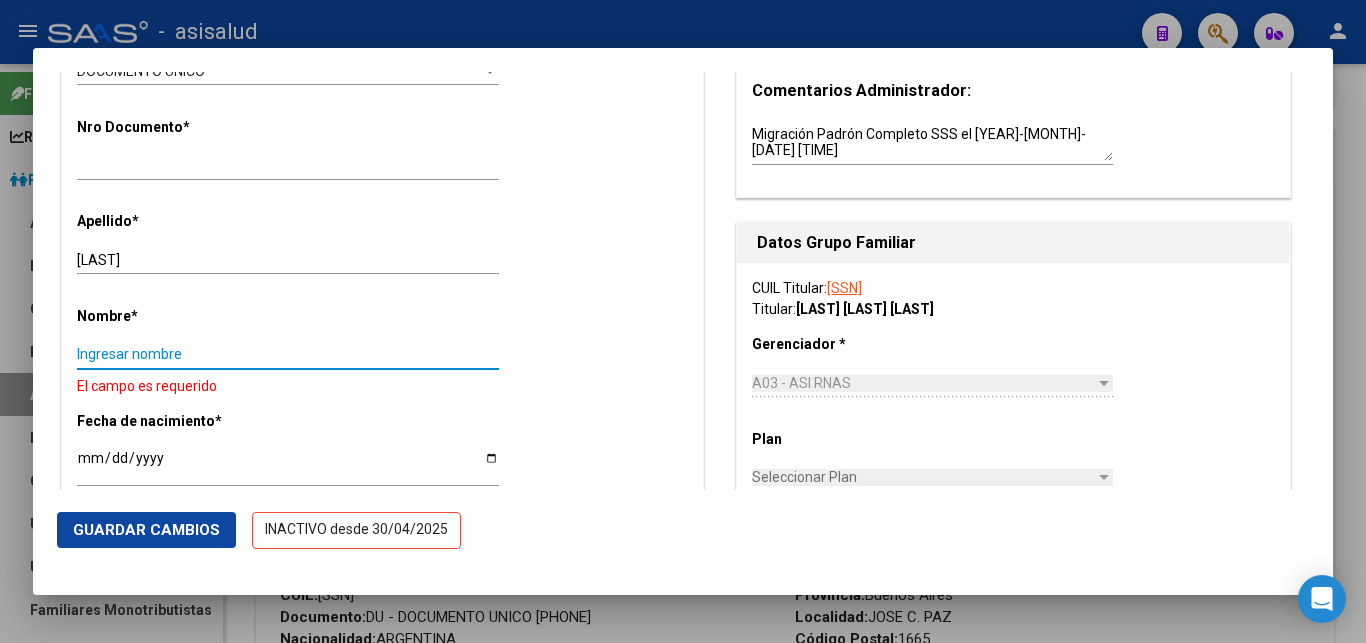 paste on "BRENDA AINARA" 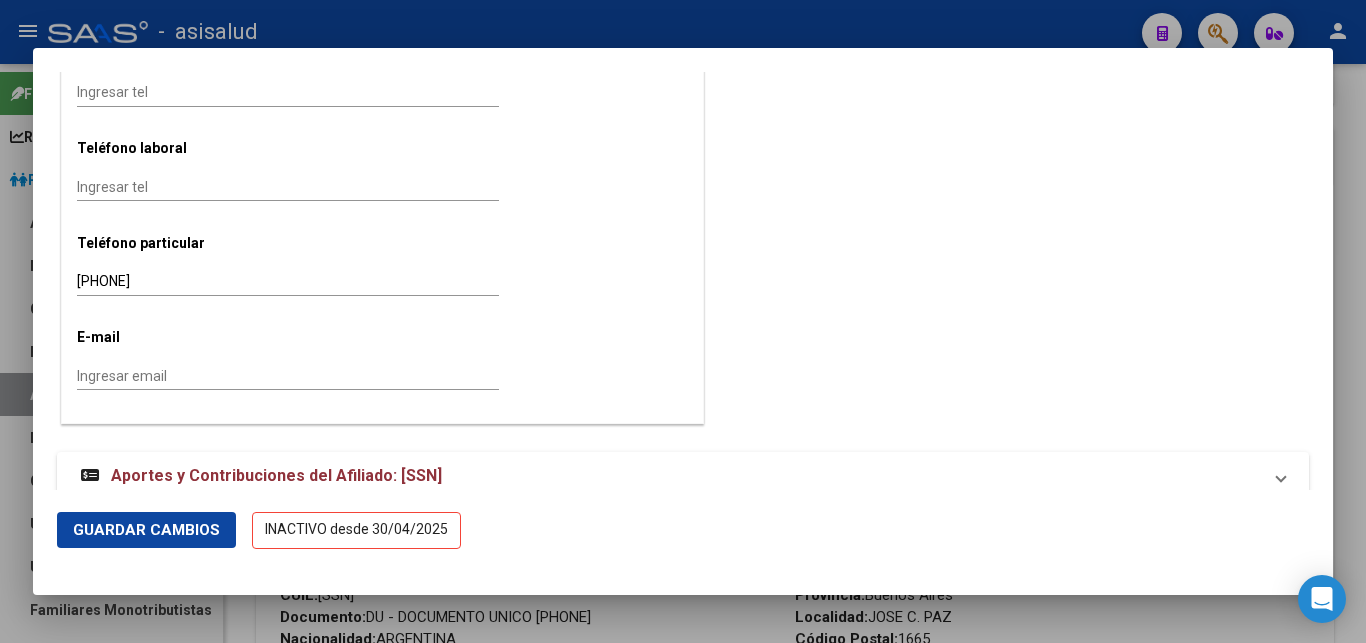 scroll, scrollTop: 2441, scrollLeft: 0, axis: vertical 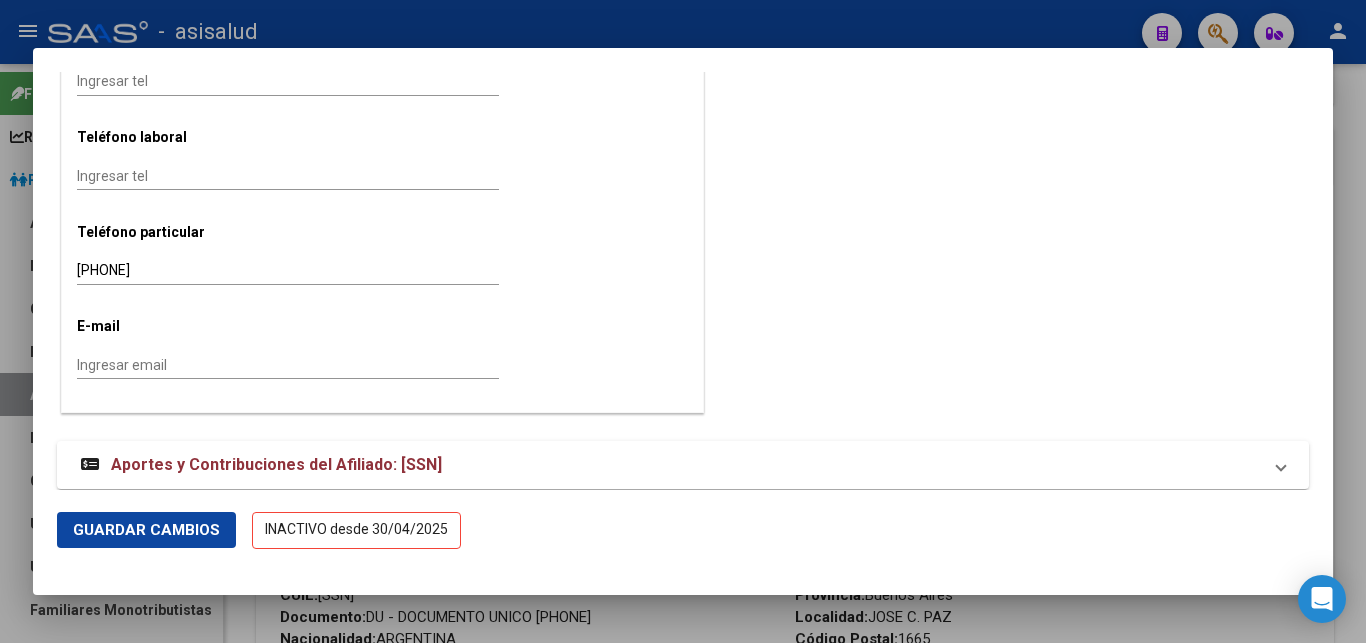 type on "BRENDA AINARA" 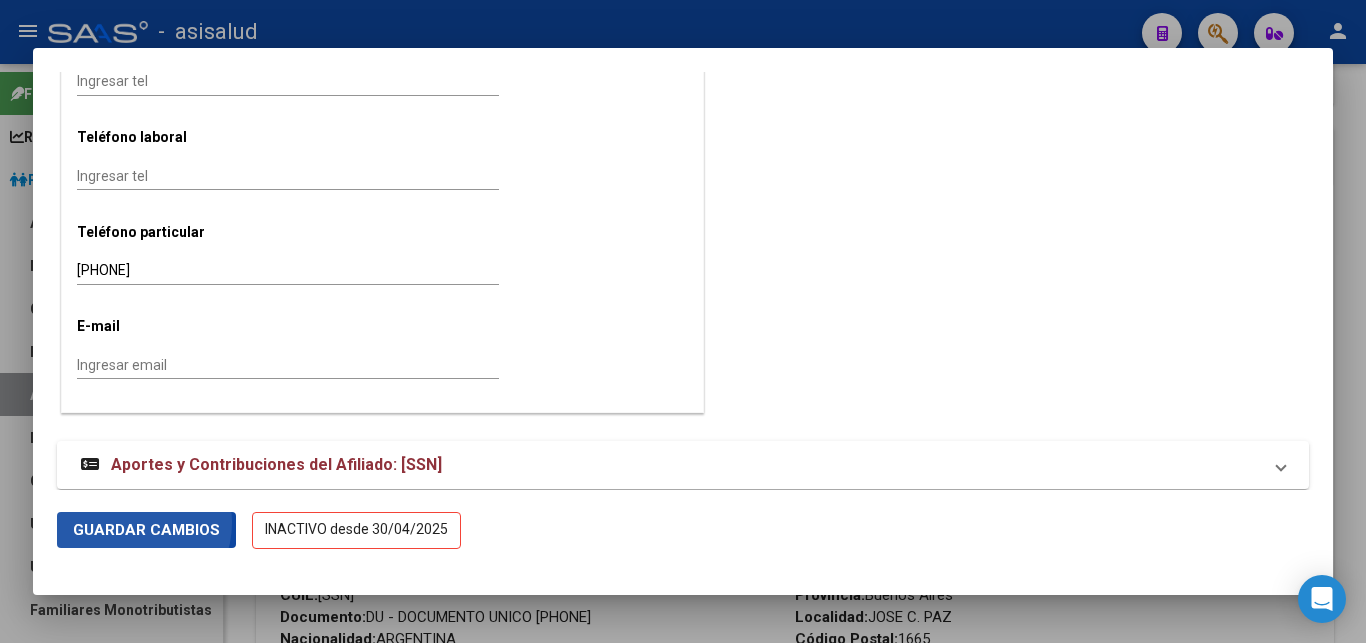 click on "Guardar Cambios" 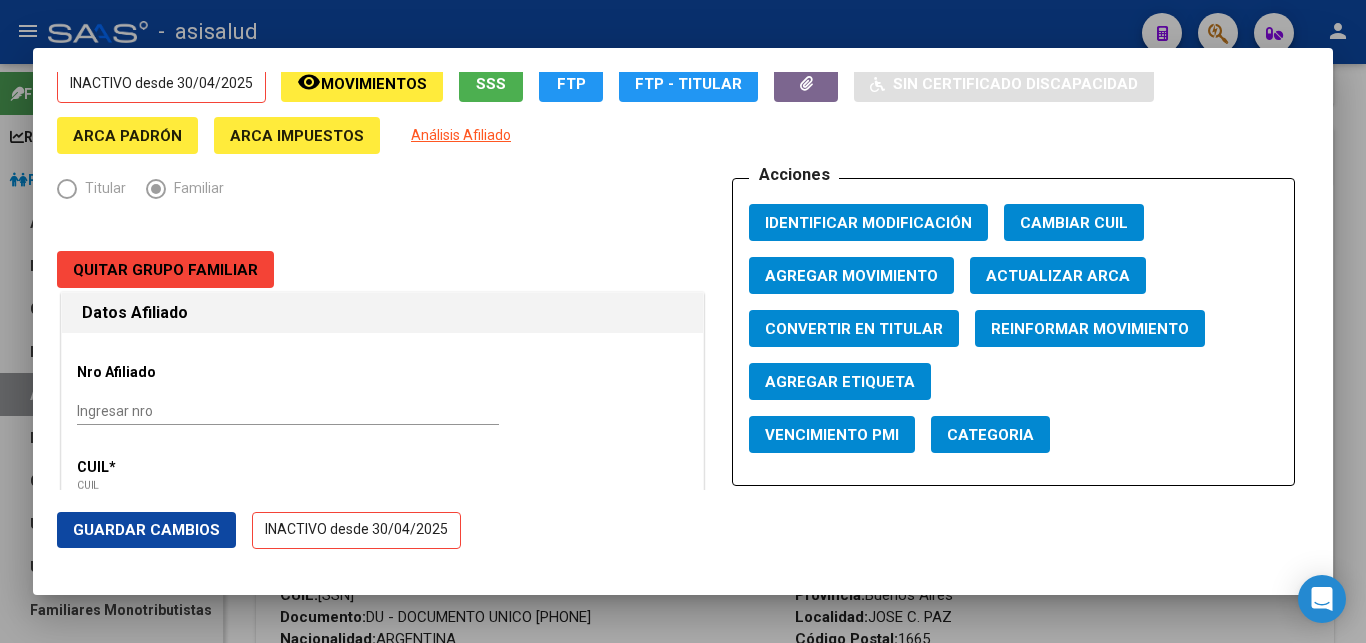 scroll, scrollTop: 0, scrollLeft: 0, axis: both 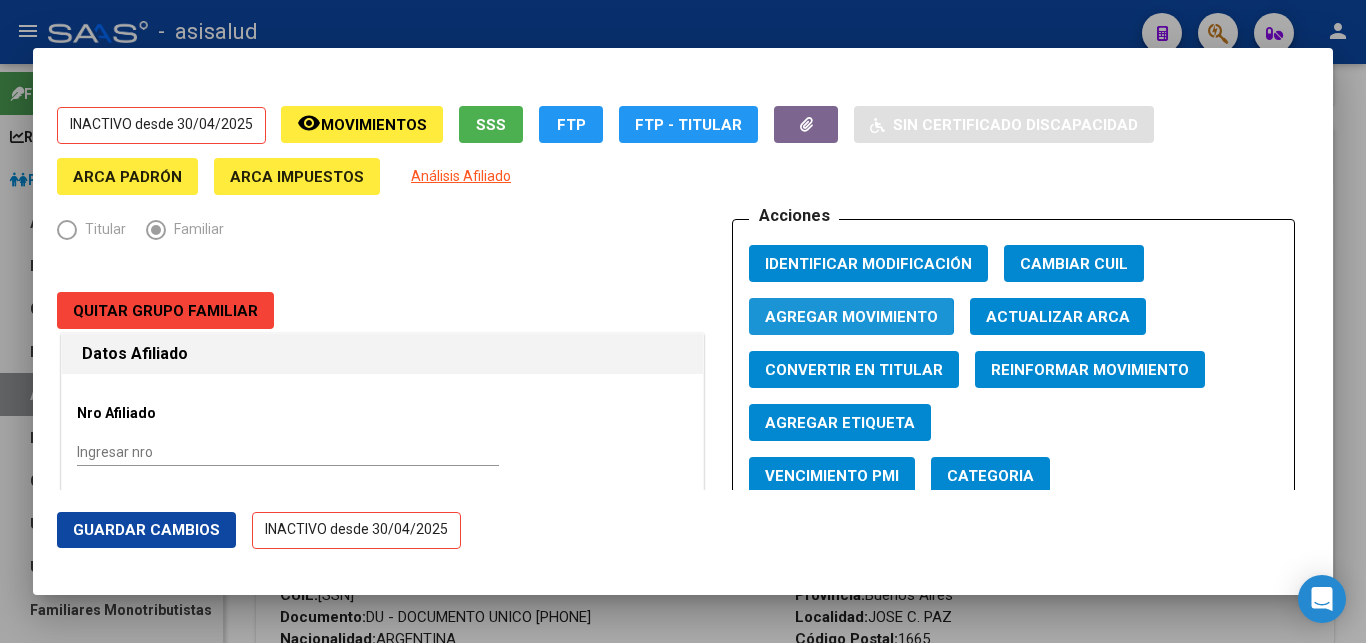 click on "Agregar Movimiento" 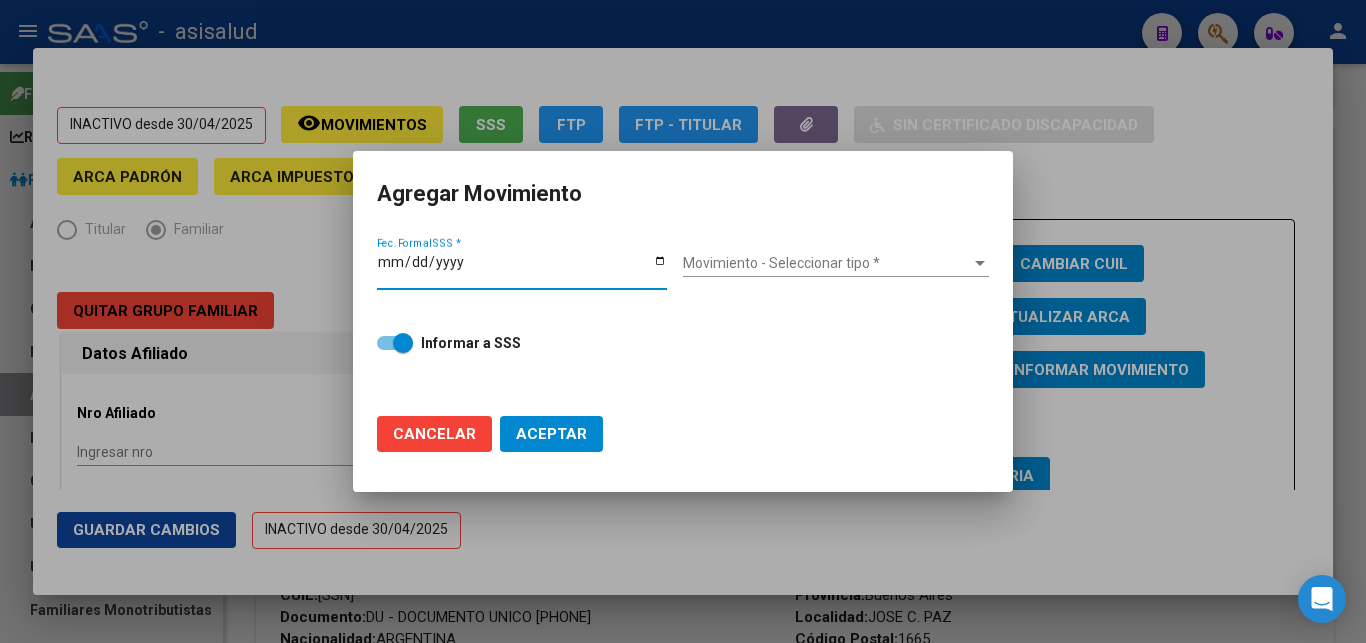 type on "2025-05-01" 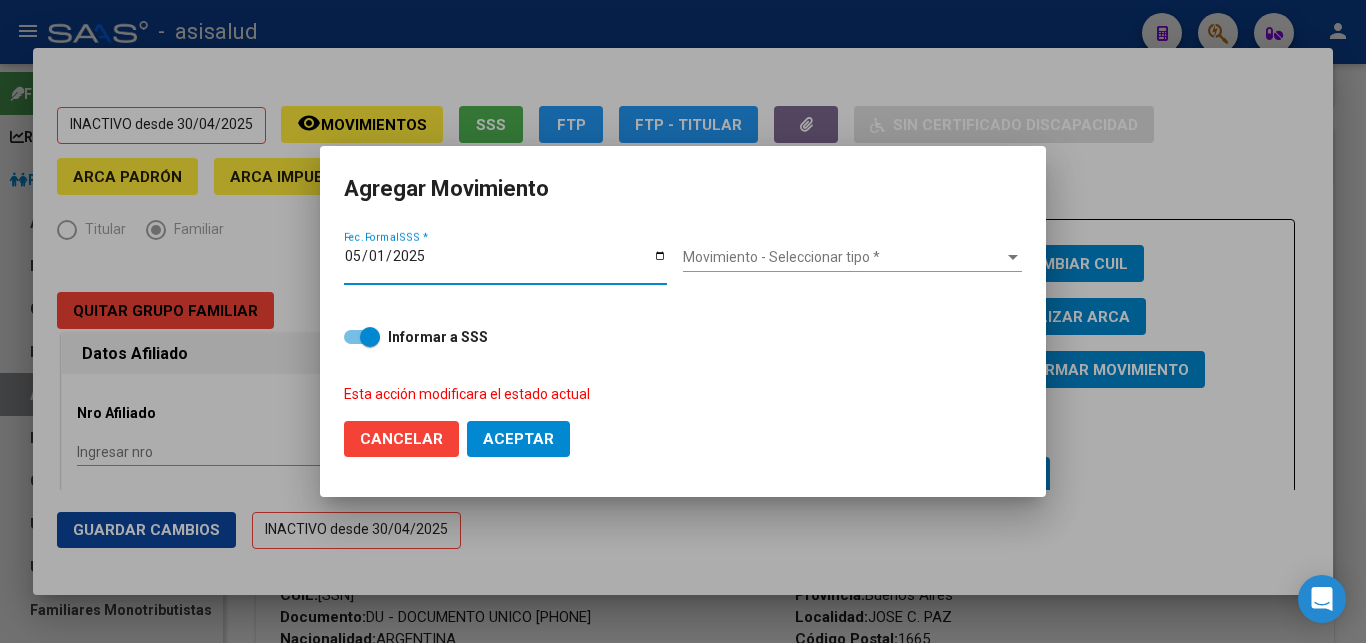 click on "Aceptar" 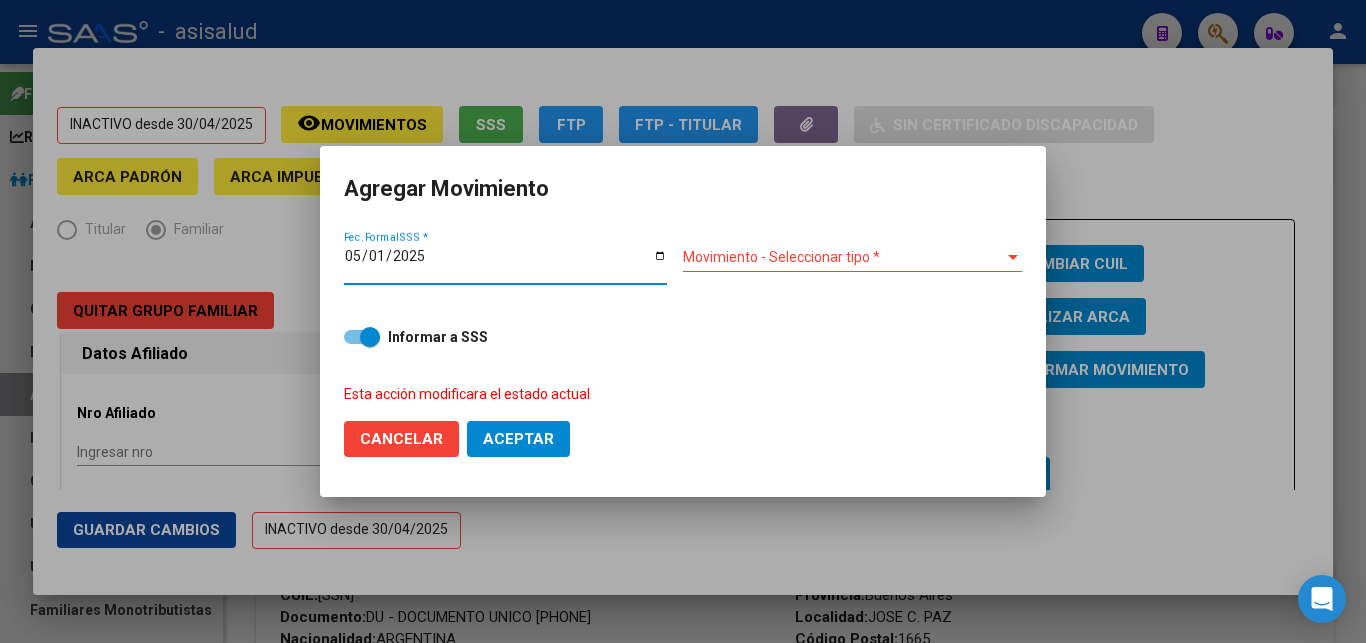 click at bounding box center (1013, 258) 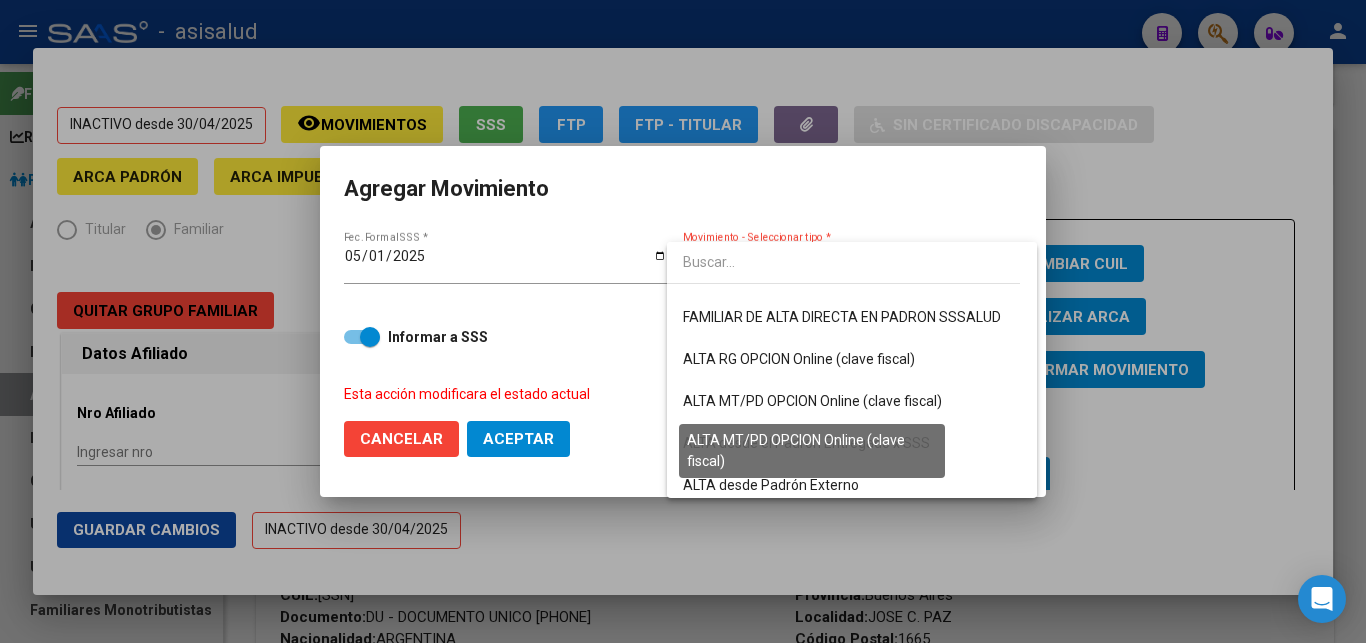 scroll, scrollTop: 204, scrollLeft: 0, axis: vertical 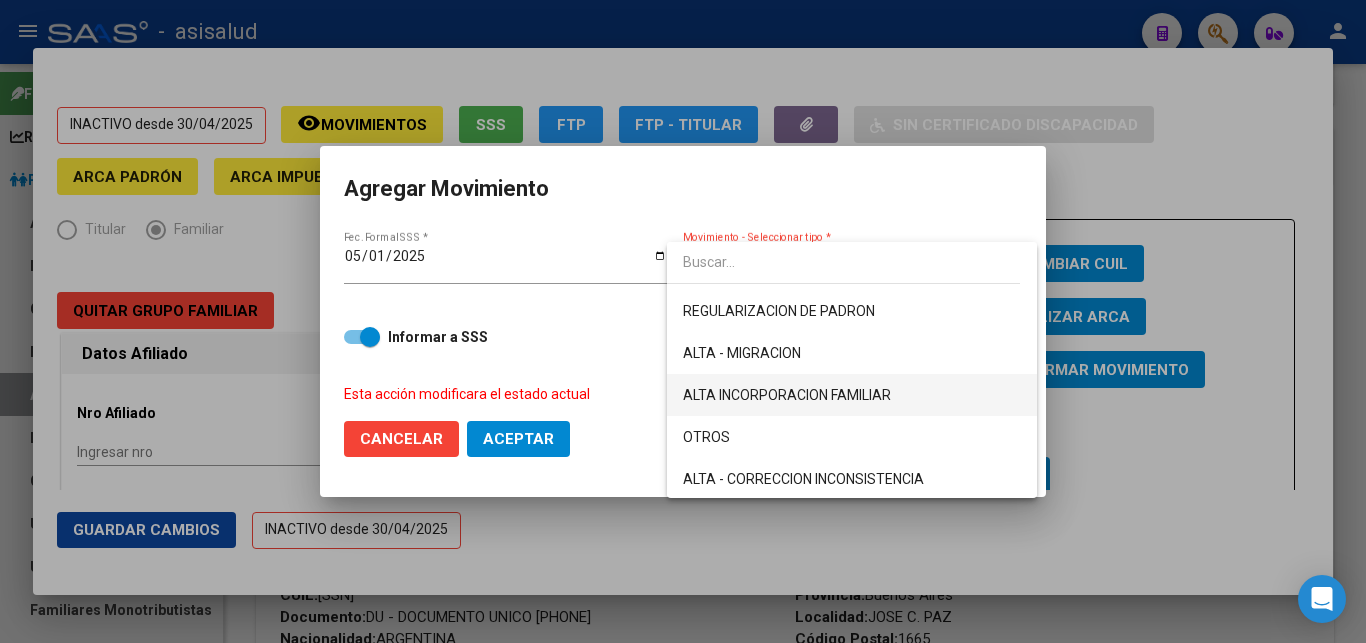 click on "ALTA INCORPORACION FAMILIAR" at bounding box center [852, 395] 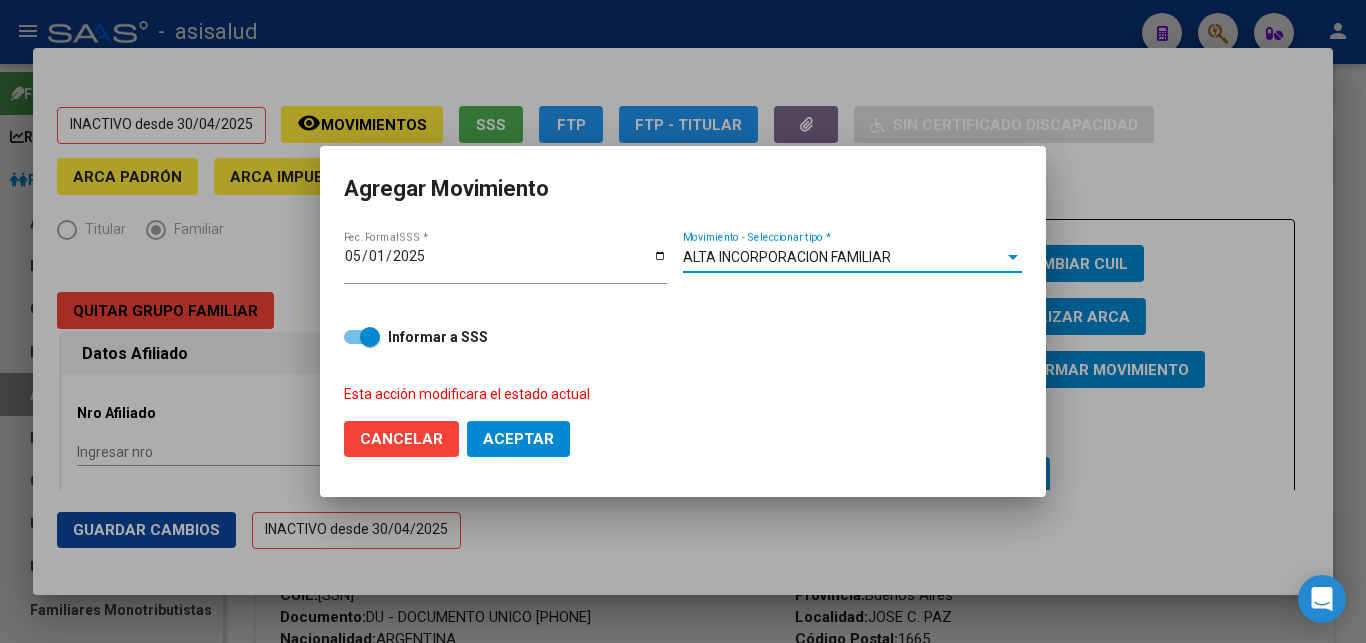 click on "Aceptar" 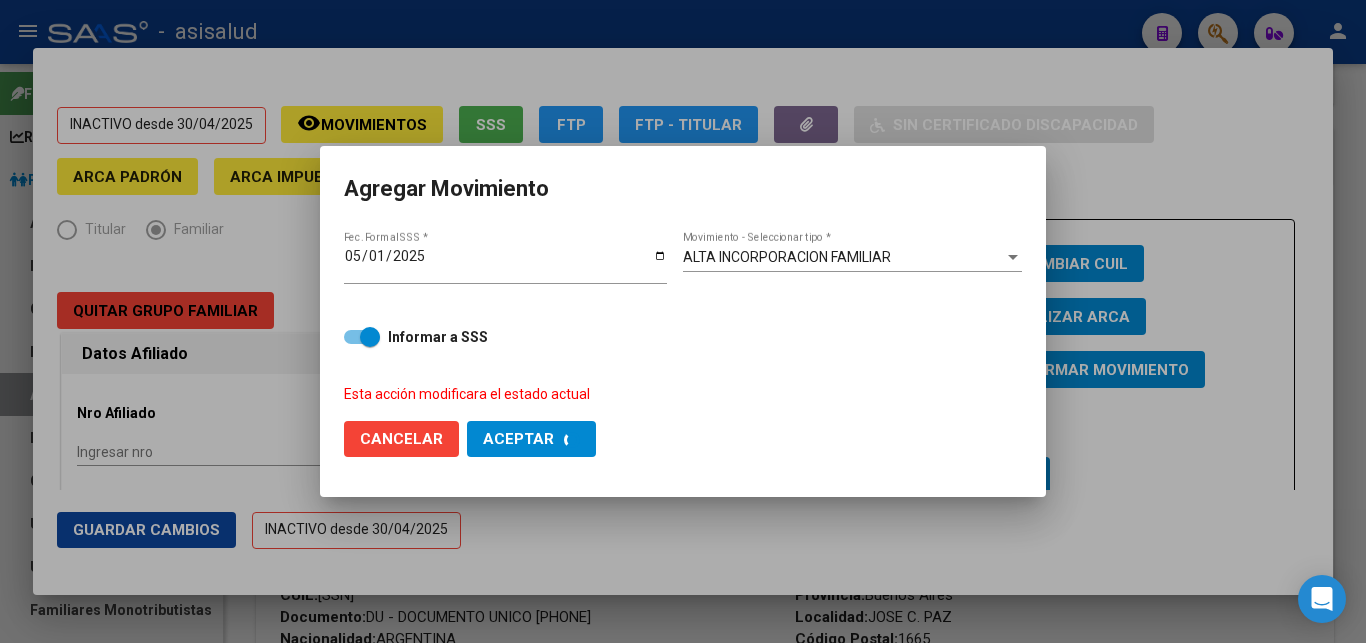 checkbox on "false" 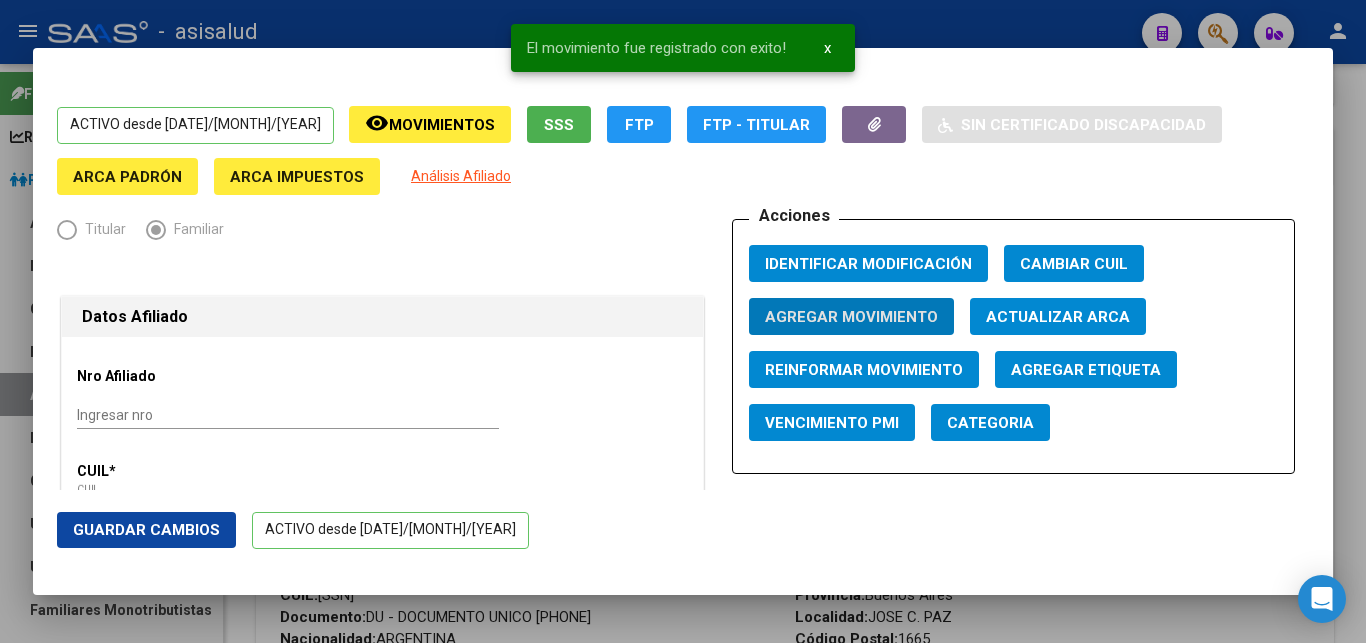 click on "Guardar Cambios" 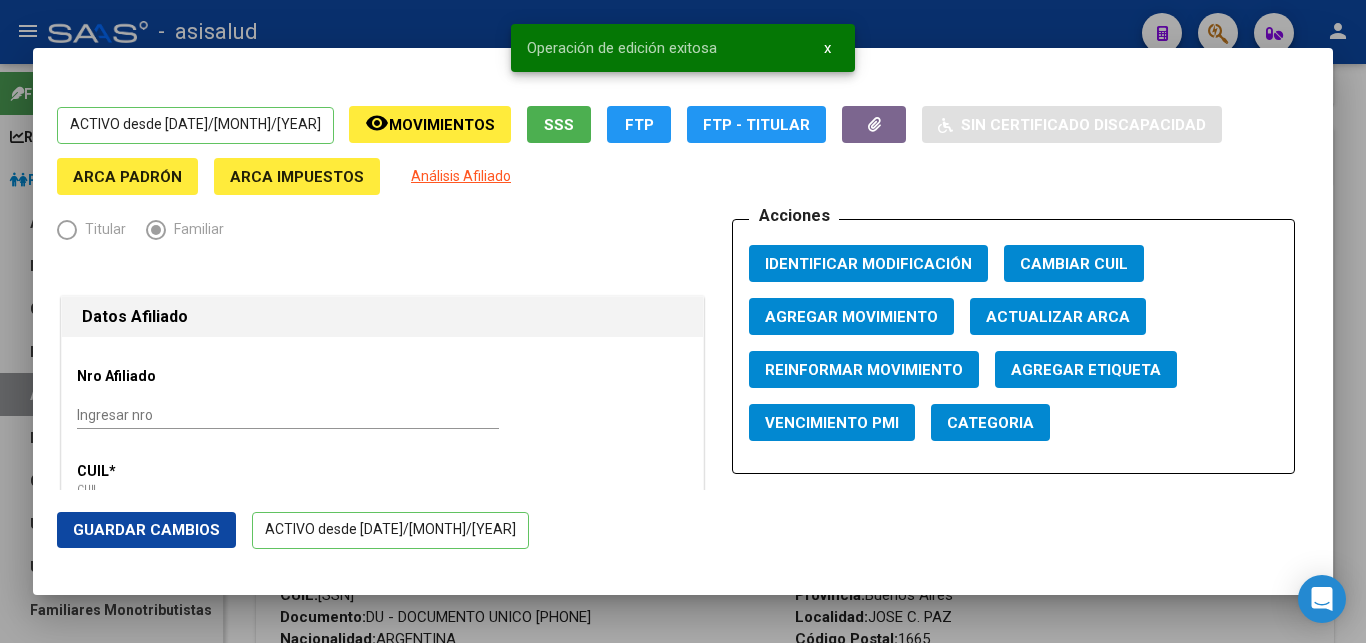 click at bounding box center (683, 321) 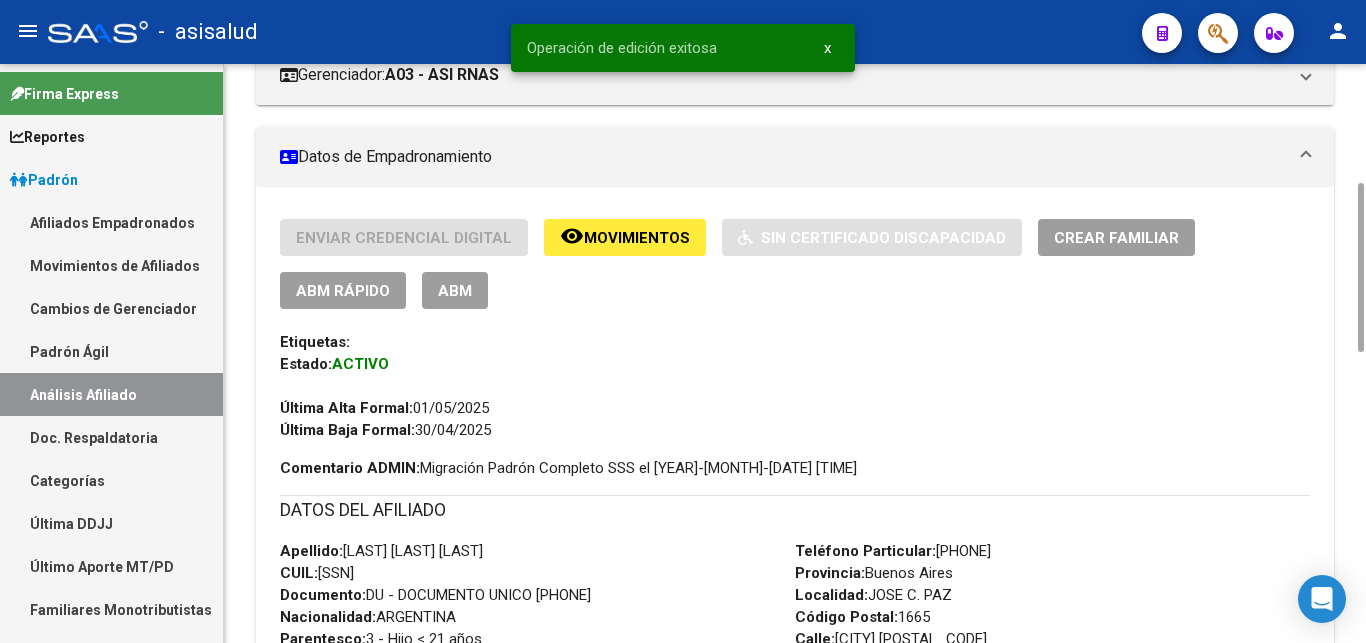 scroll, scrollTop: 0, scrollLeft: 0, axis: both 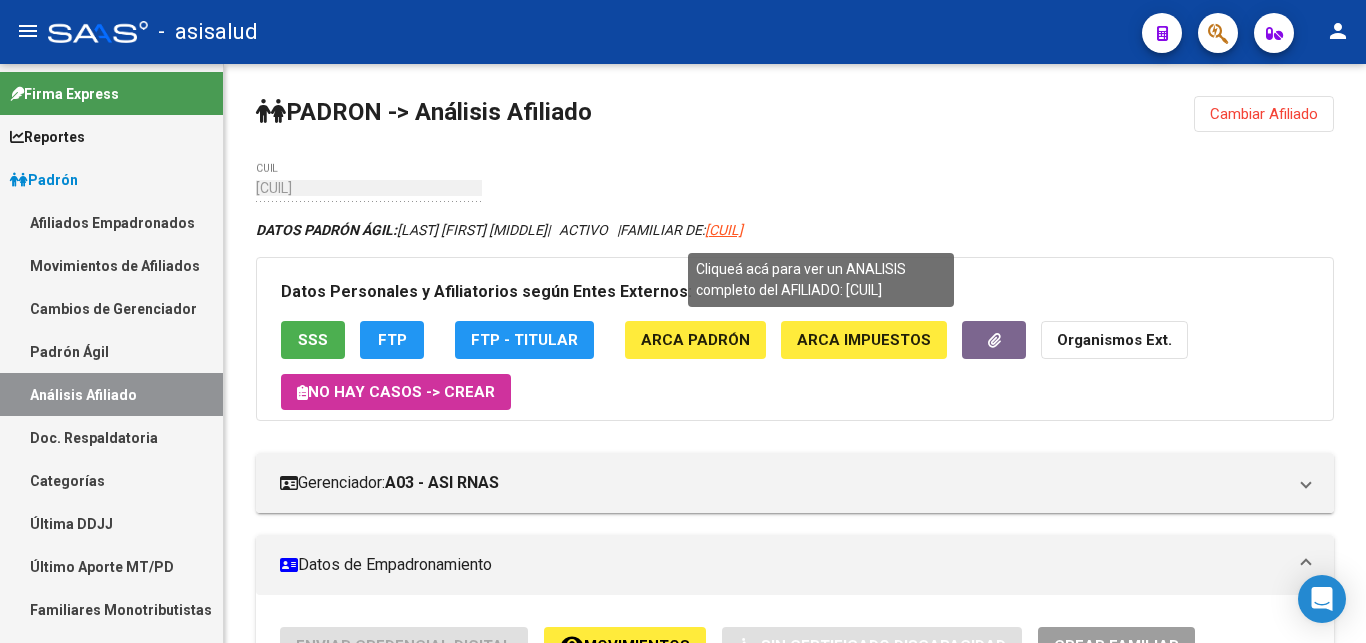 click on "[ID_NUMBER]" 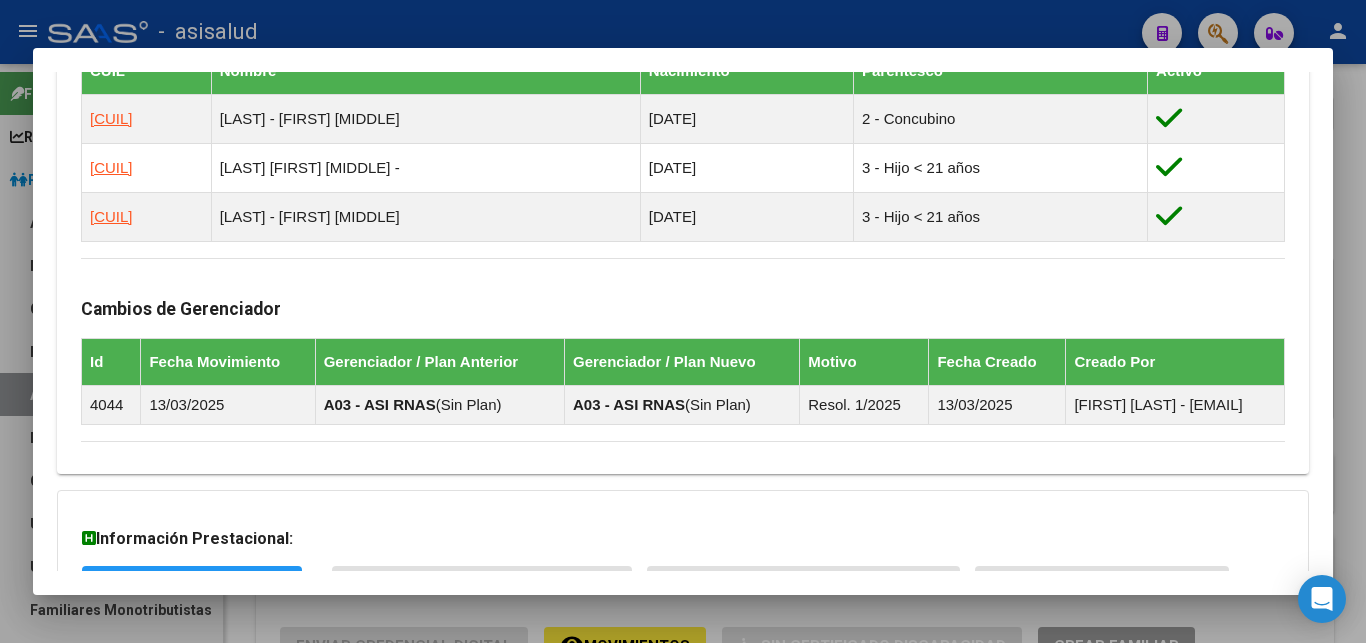 scroll, scrollTop: 1096, scrollLeft: 0, axis: vertical 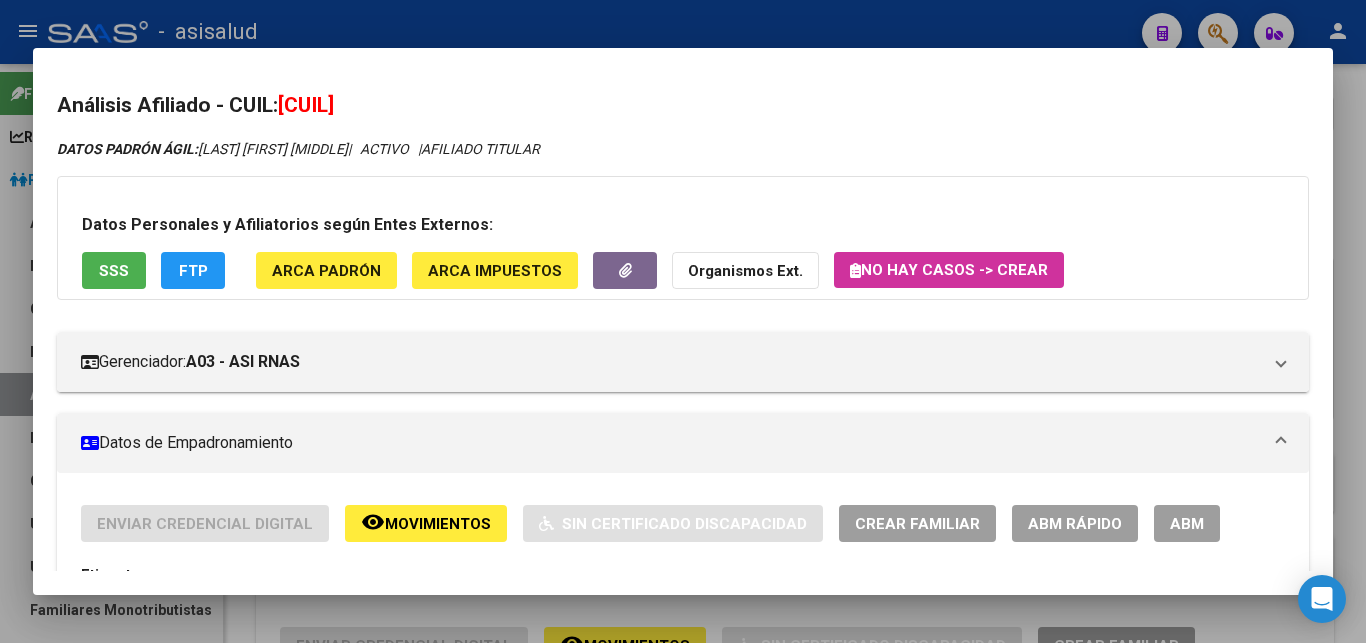 click at bounding box center [683, 321] 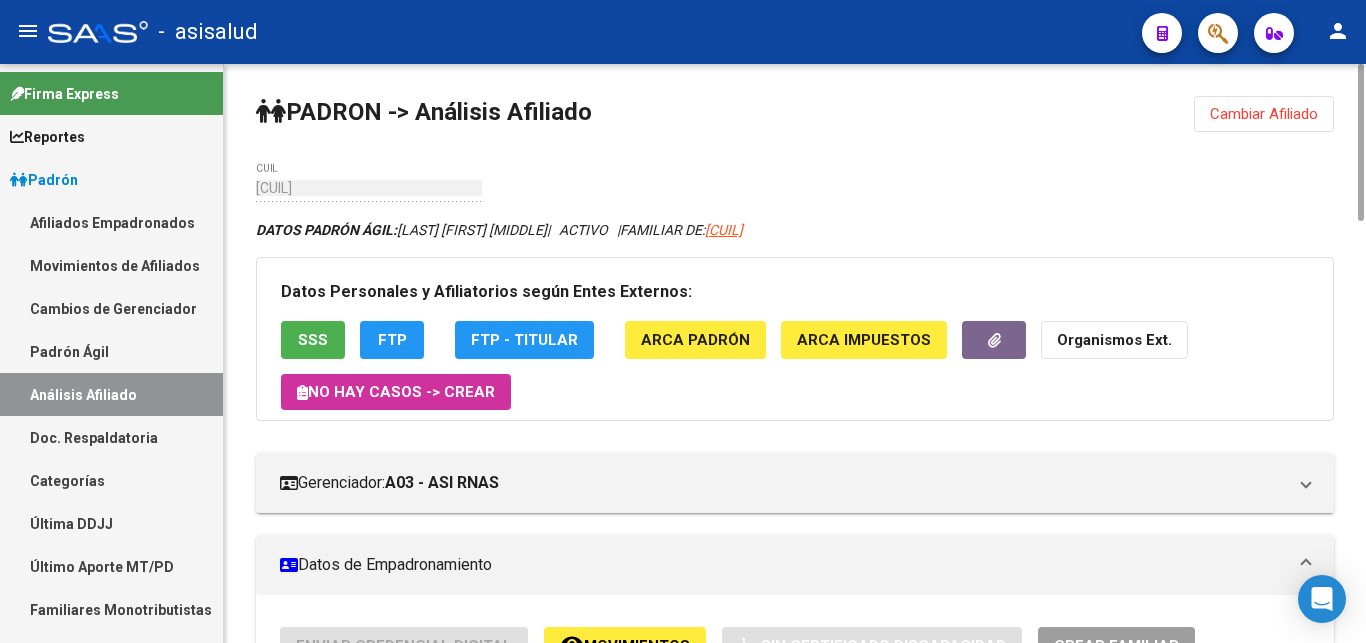 click on "Cambiar Afiliado" 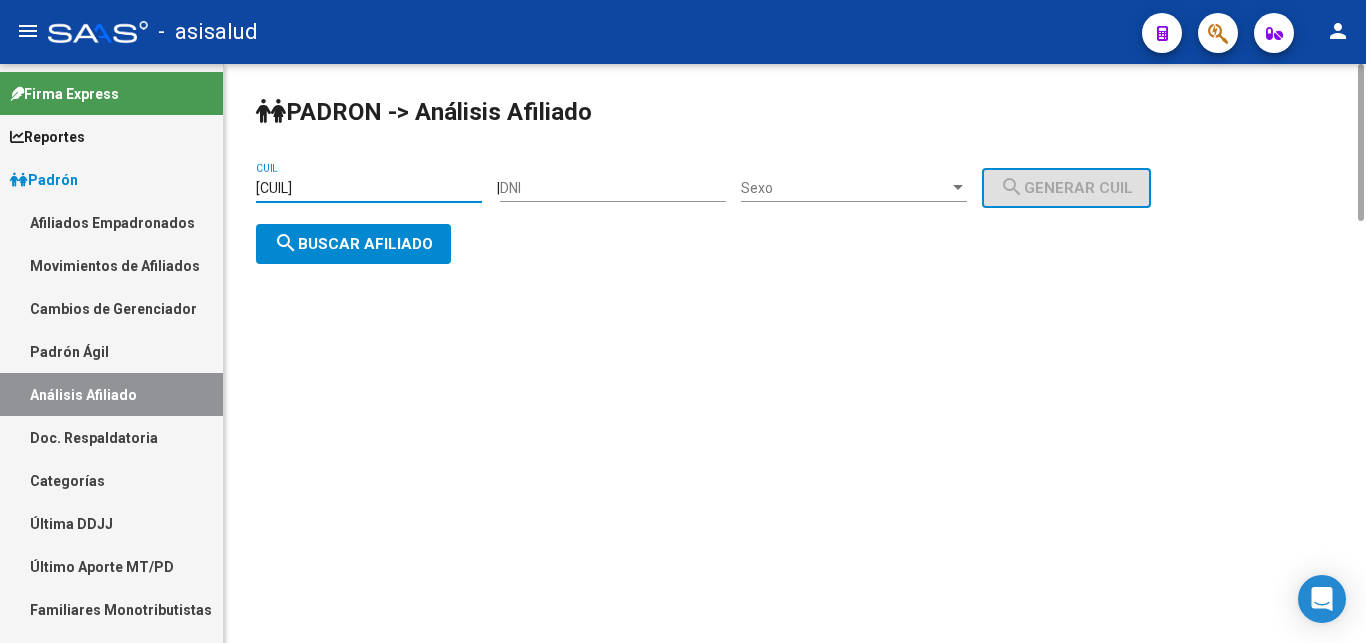 drag, startPoint x: 258, startPoint y: 185, endPoint x: 360, endPoint y: 184, distance: 102.0049 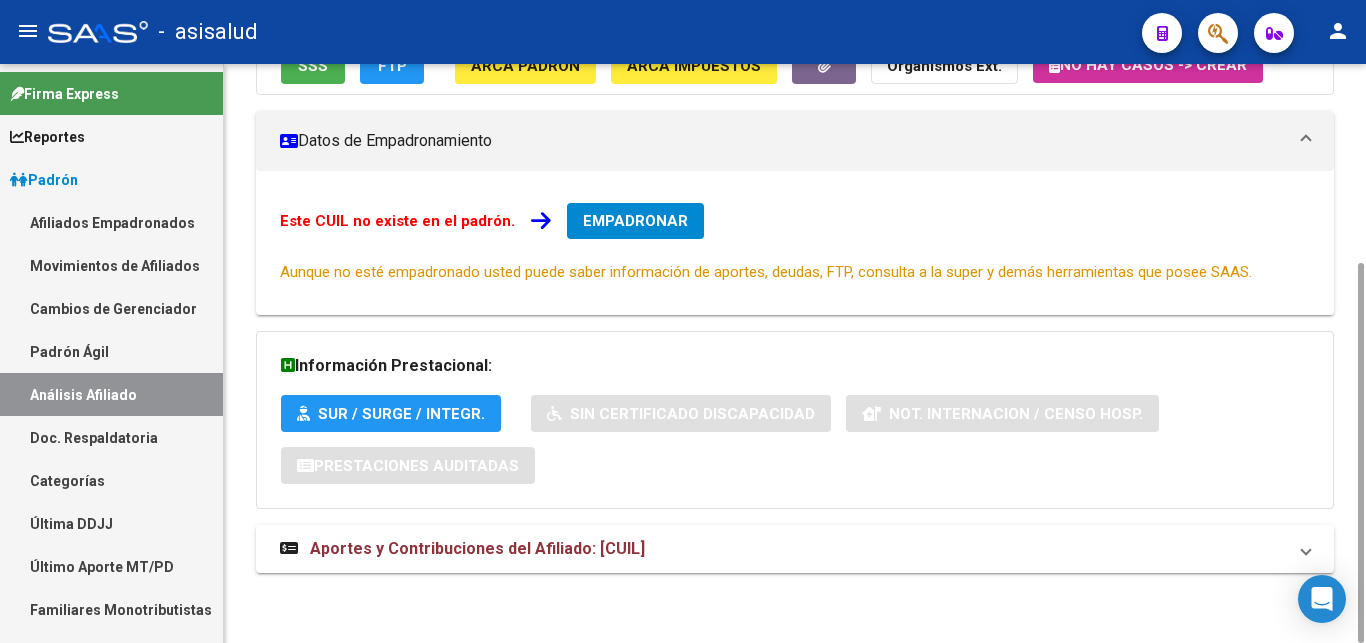 scroll, scrollTop: 0, scrollLeft: 0, axis: both 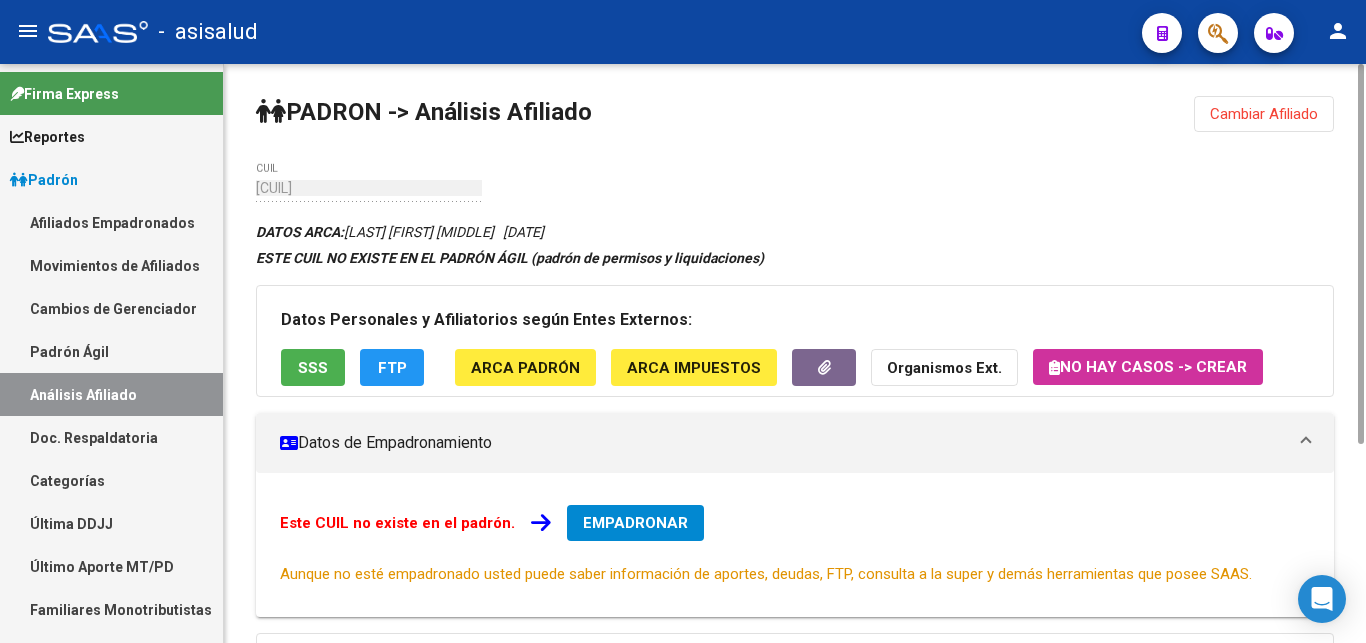 click on "ARCA Padrón" 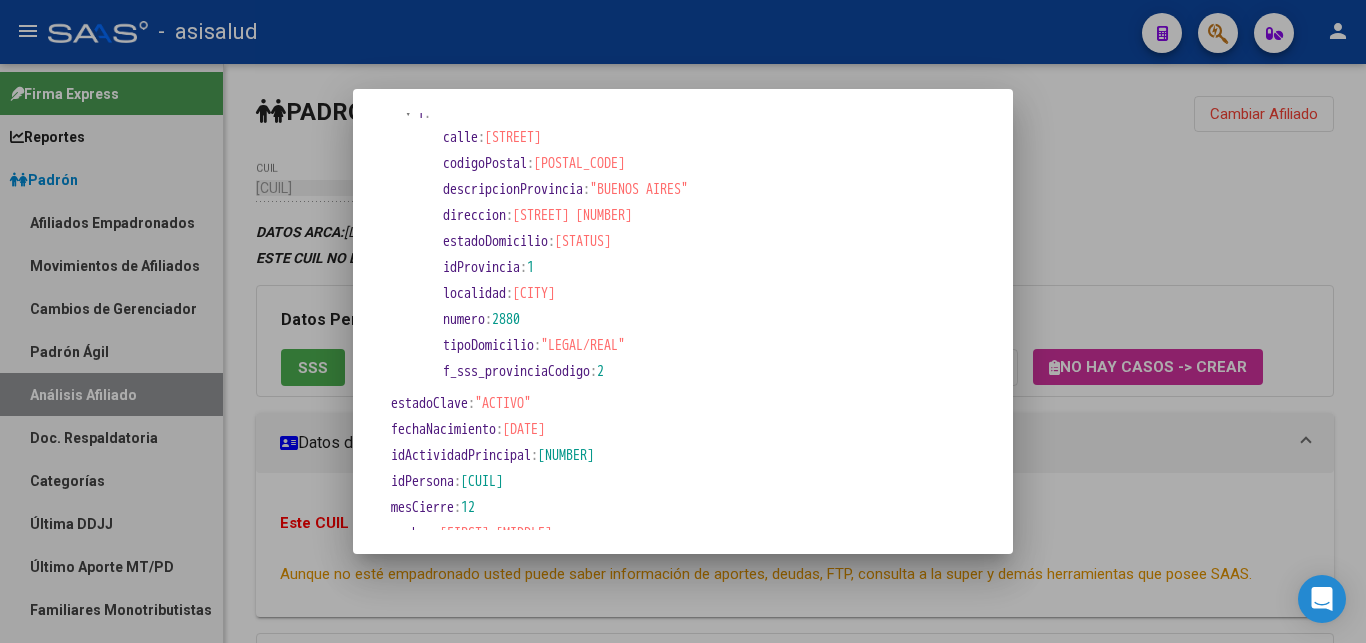 scroll, scrollTop: 408, scrollLeft: 0, axis: vertical 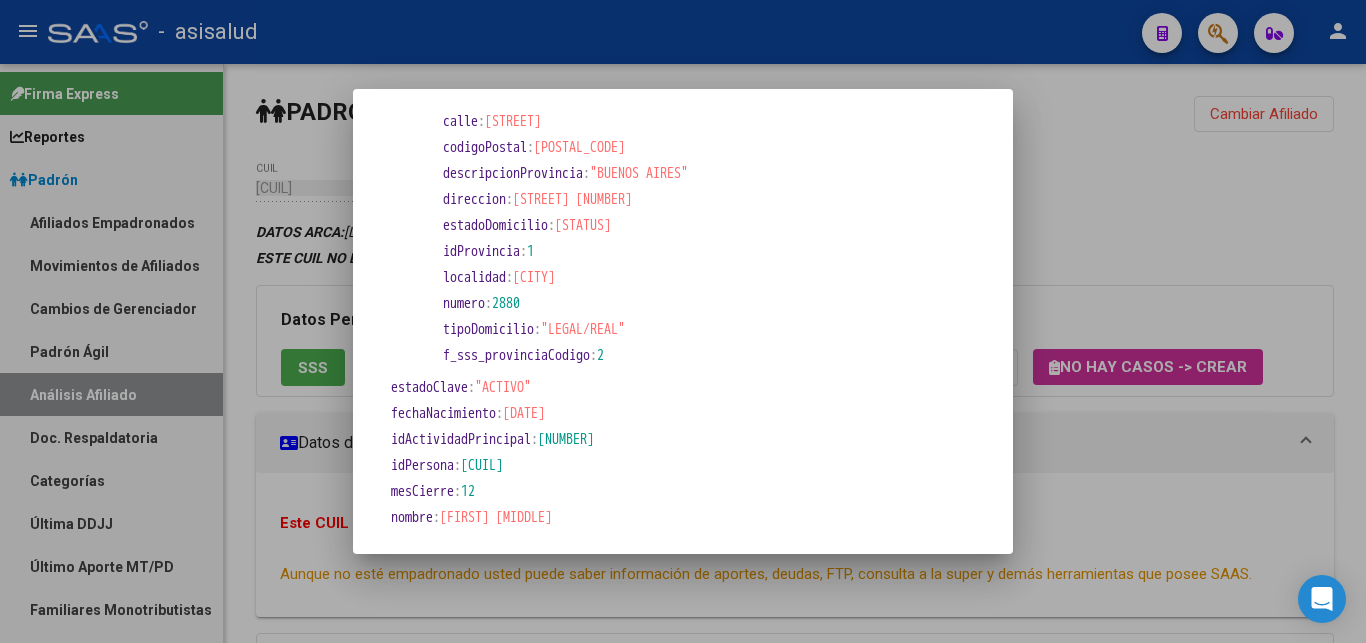 click at bounding box center (683, 321) 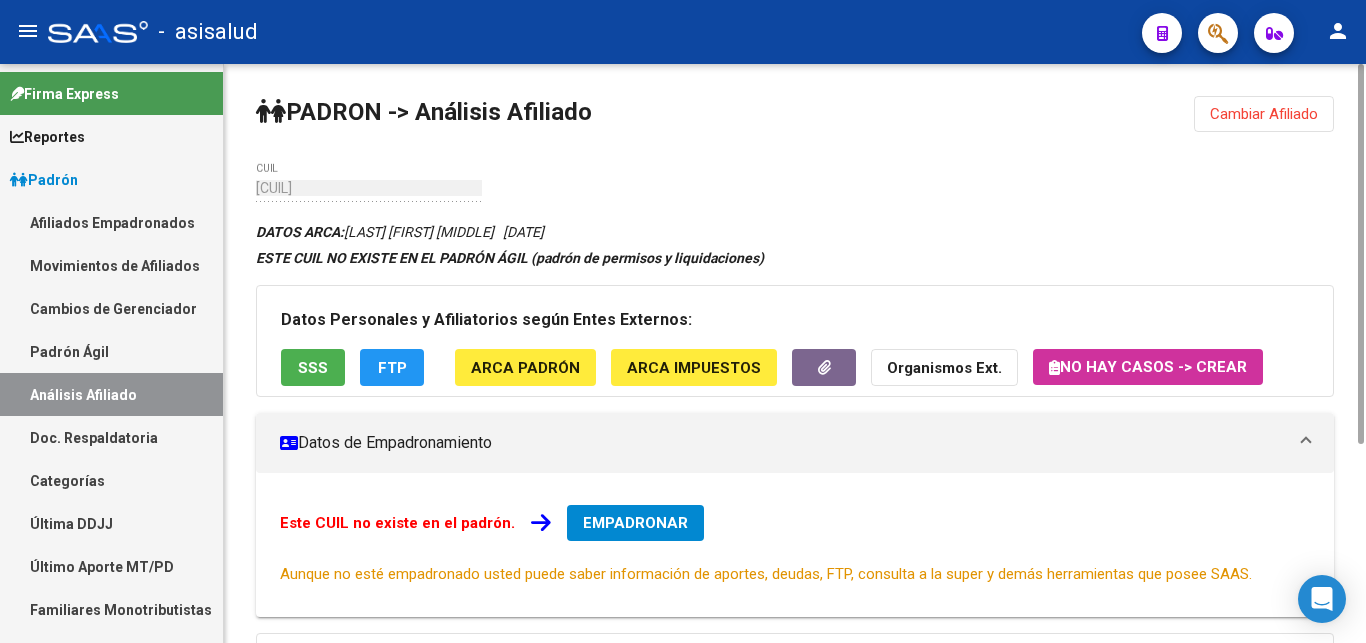 drag, startPoint x: 260, startPoint y: 231, endPoint x: 588, endPoint y: 233, distance: 328.0061 